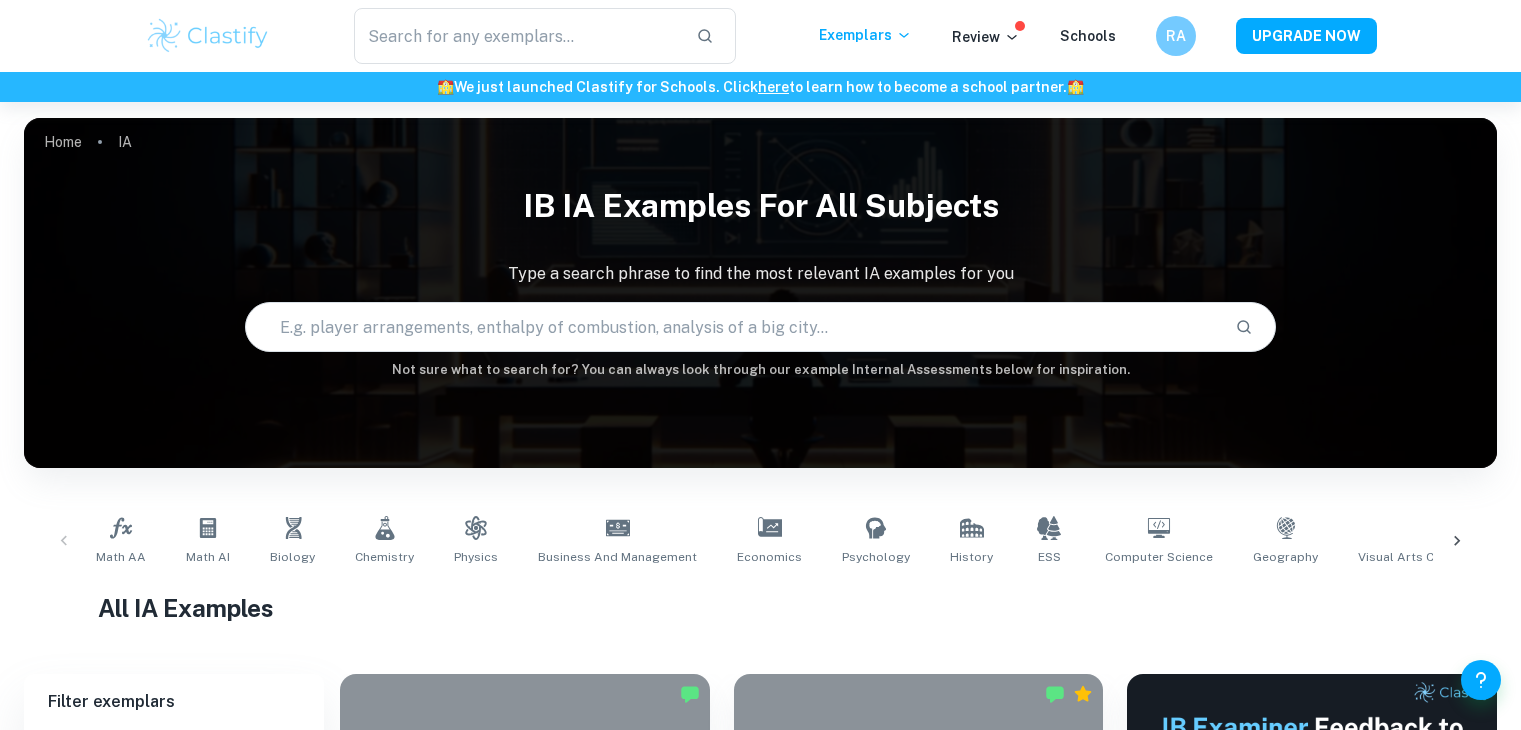 scroll, scrollTop: 612, scrollLeft: 0, axis: vertical 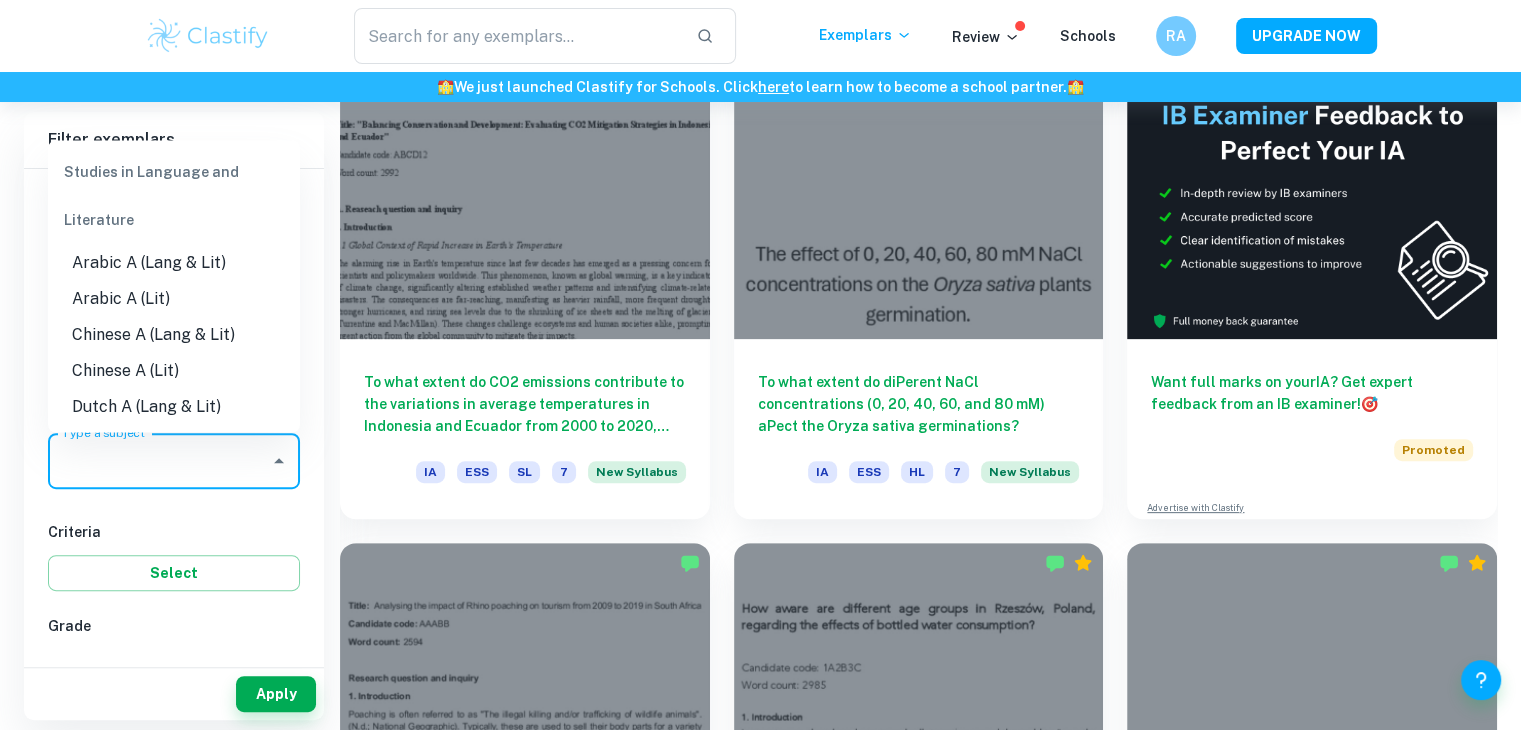 click on "Type a subject" at bounding box center (159, 461) 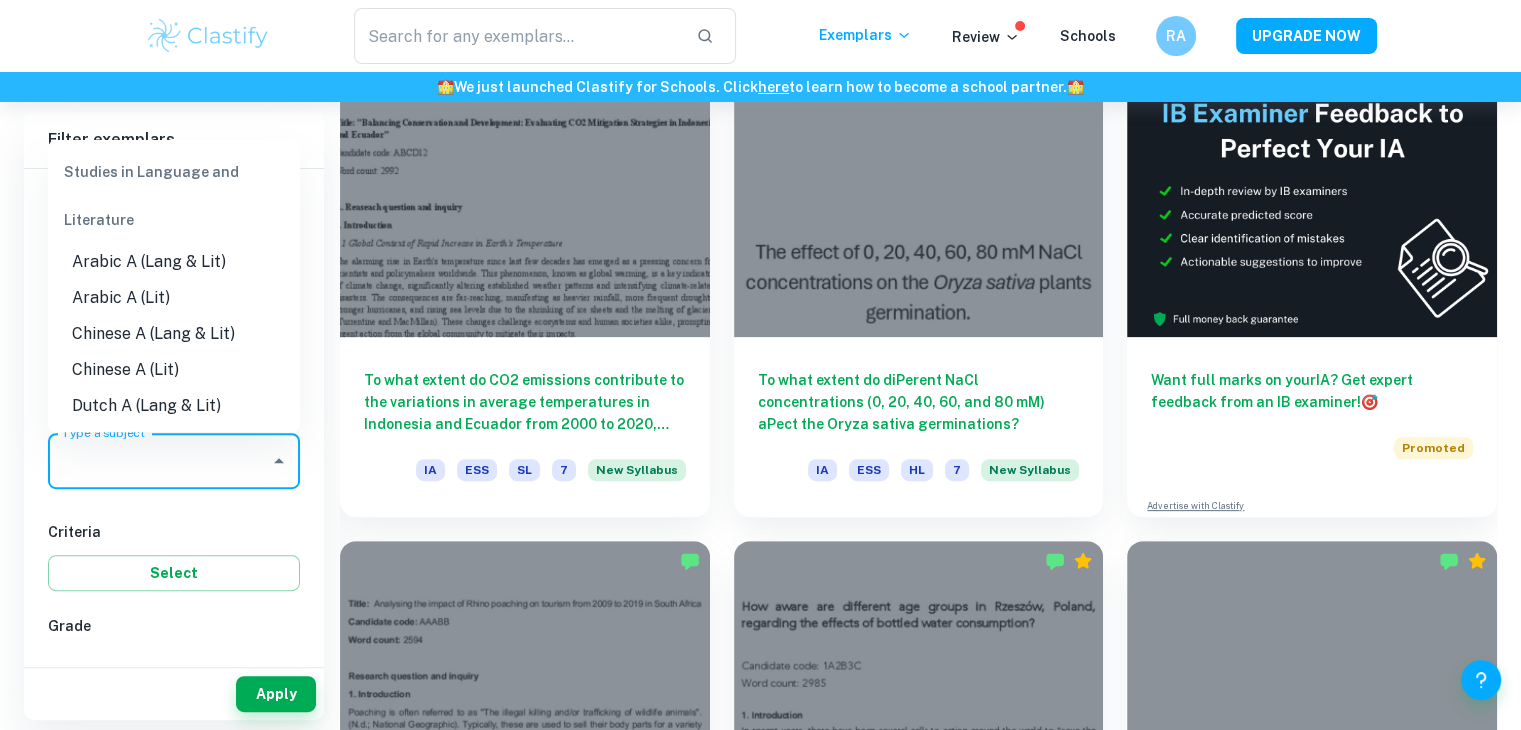 scroll, scrollTop: 615, scrollLeft: 0, axis: vertical 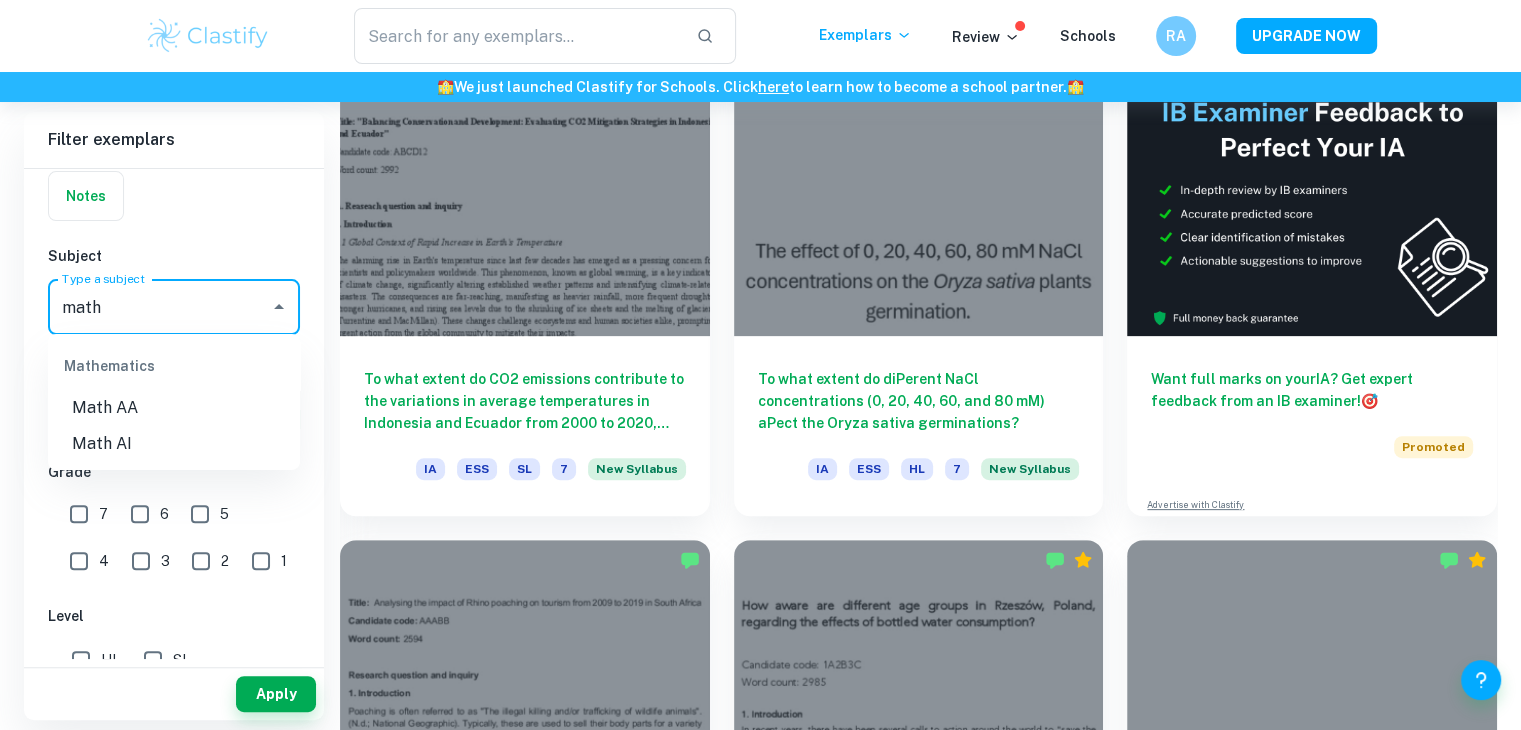 type on "math" 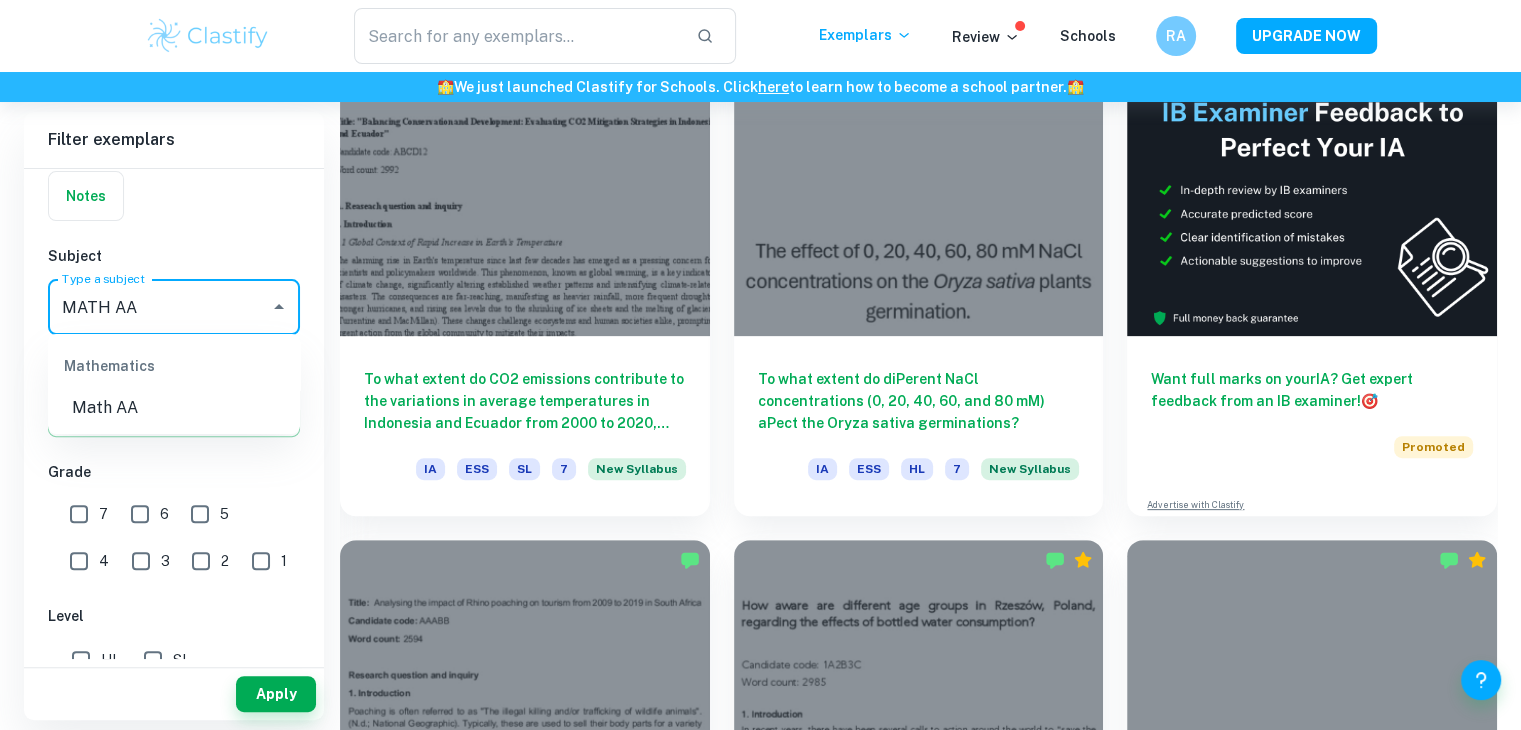 click on "Math AA" at bounding box center (174, 408) 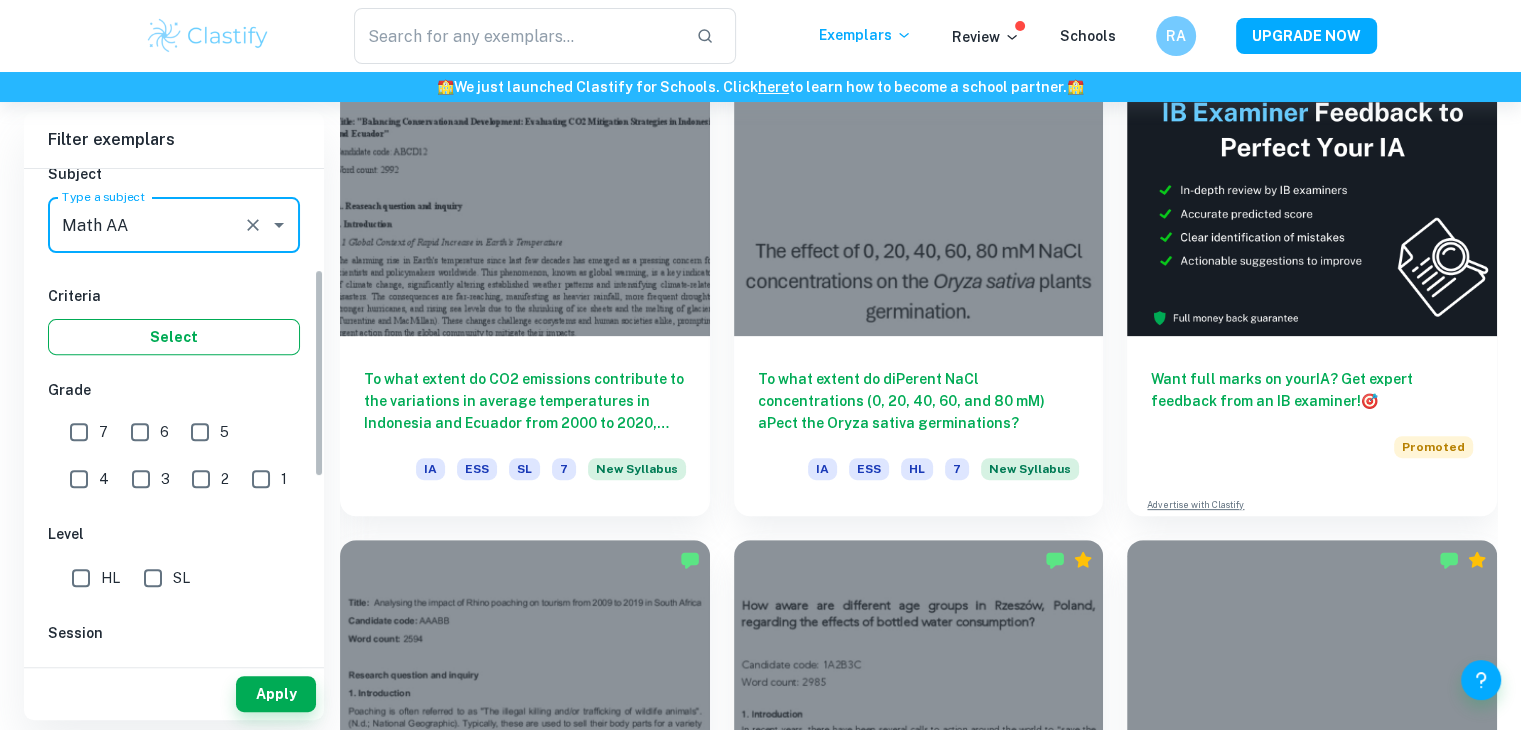 scroll, scrollTop: 238, scrollLeft: 0, axis: vertical 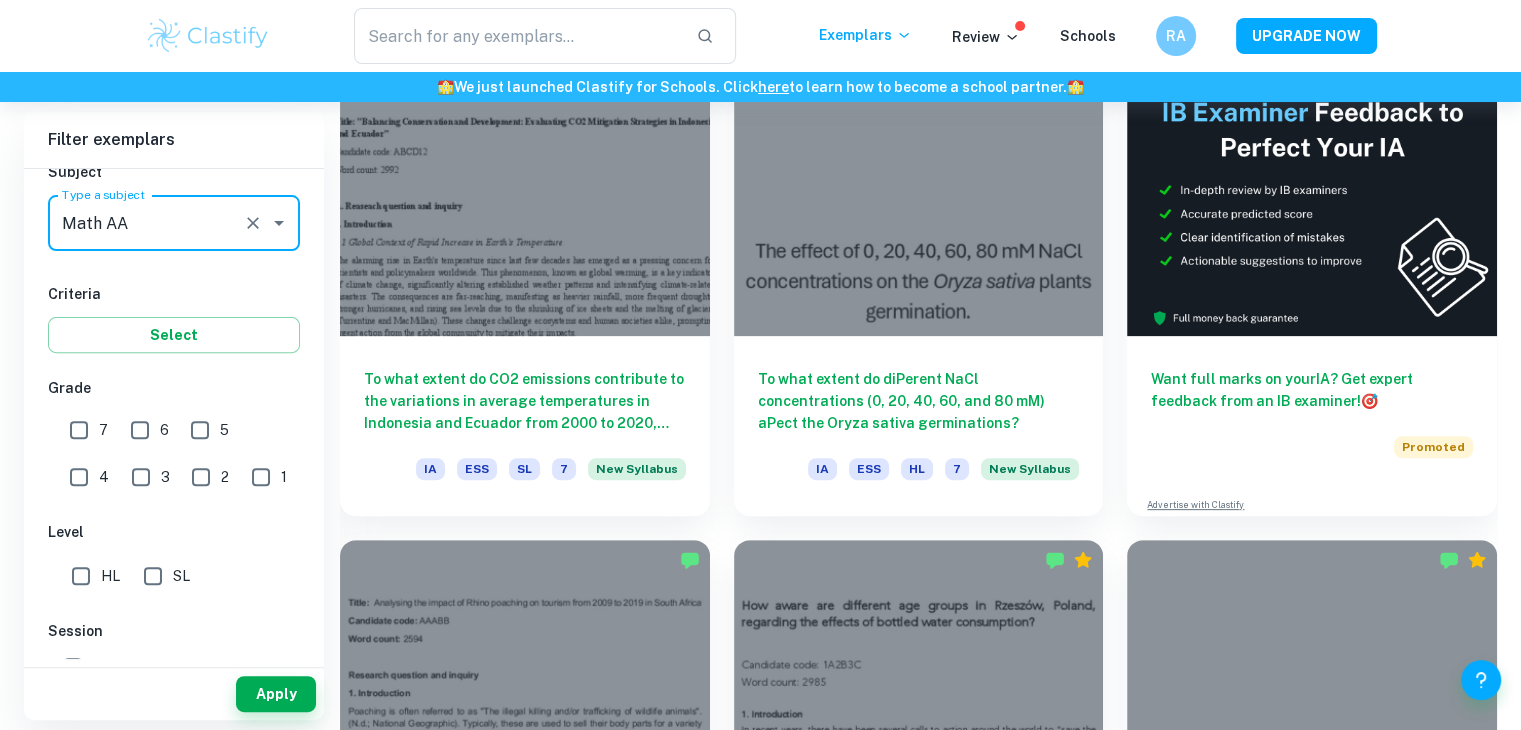 type on "Math AA" 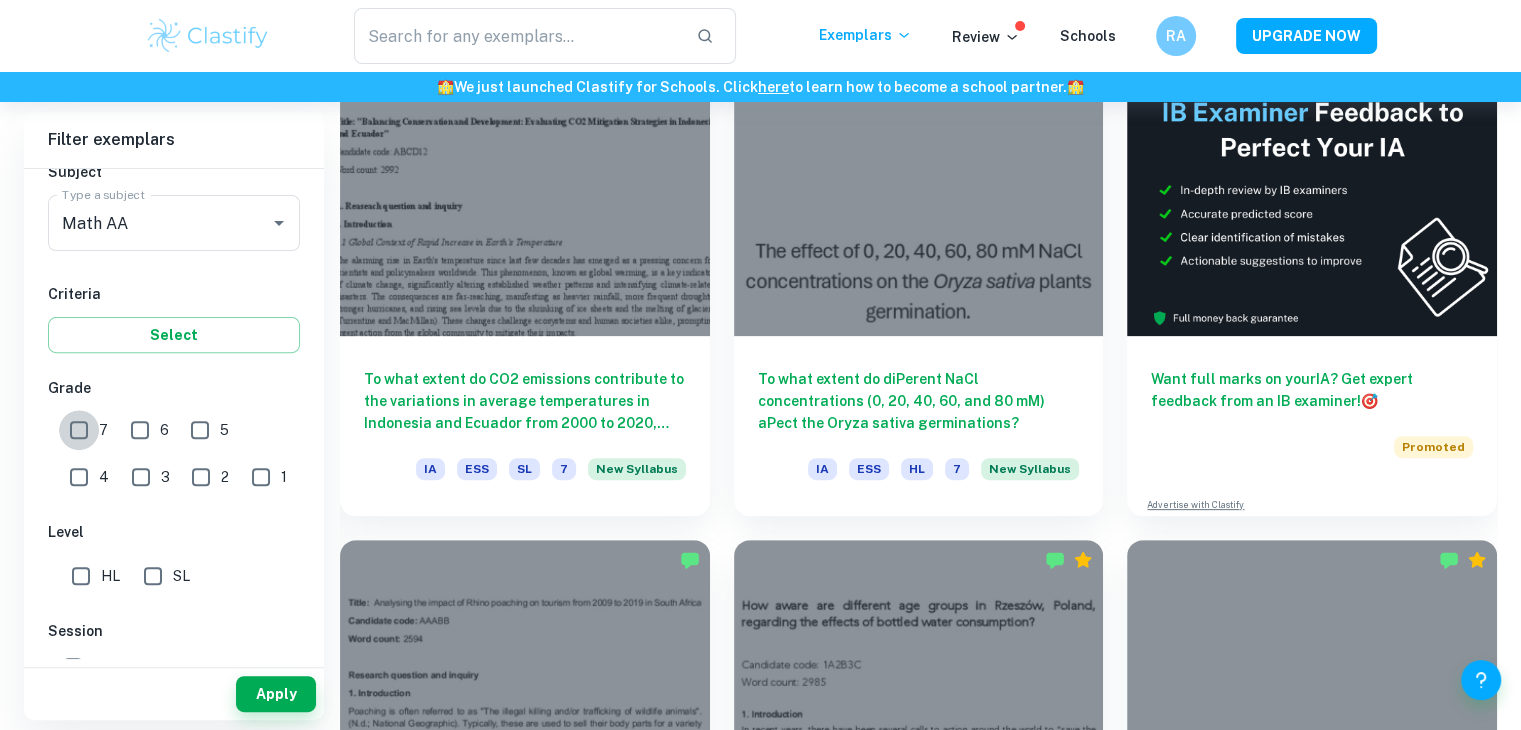 click on "7" at bounding box center [79, 430] 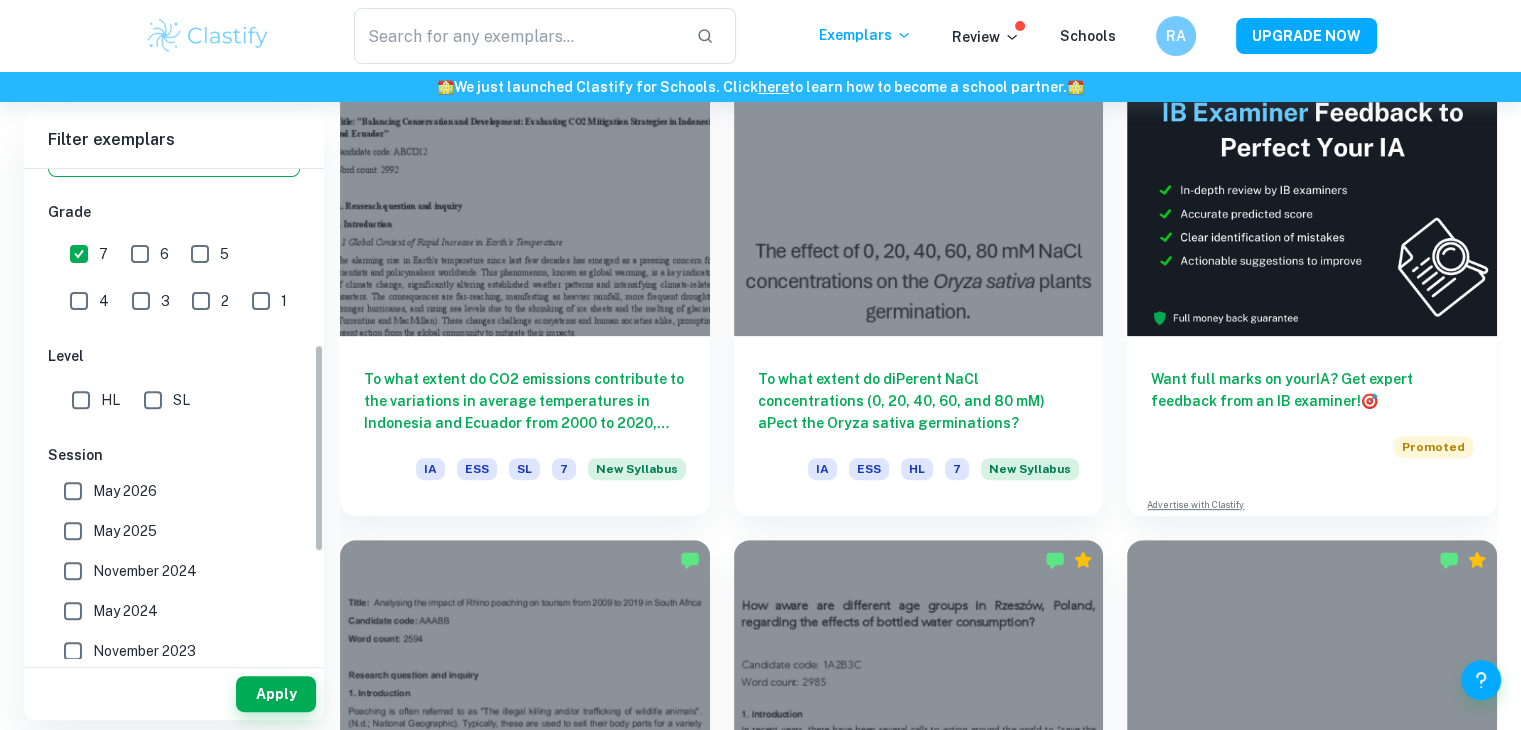 scroll, scrollTop: 414, scrollLeft: 0, axis: vertical 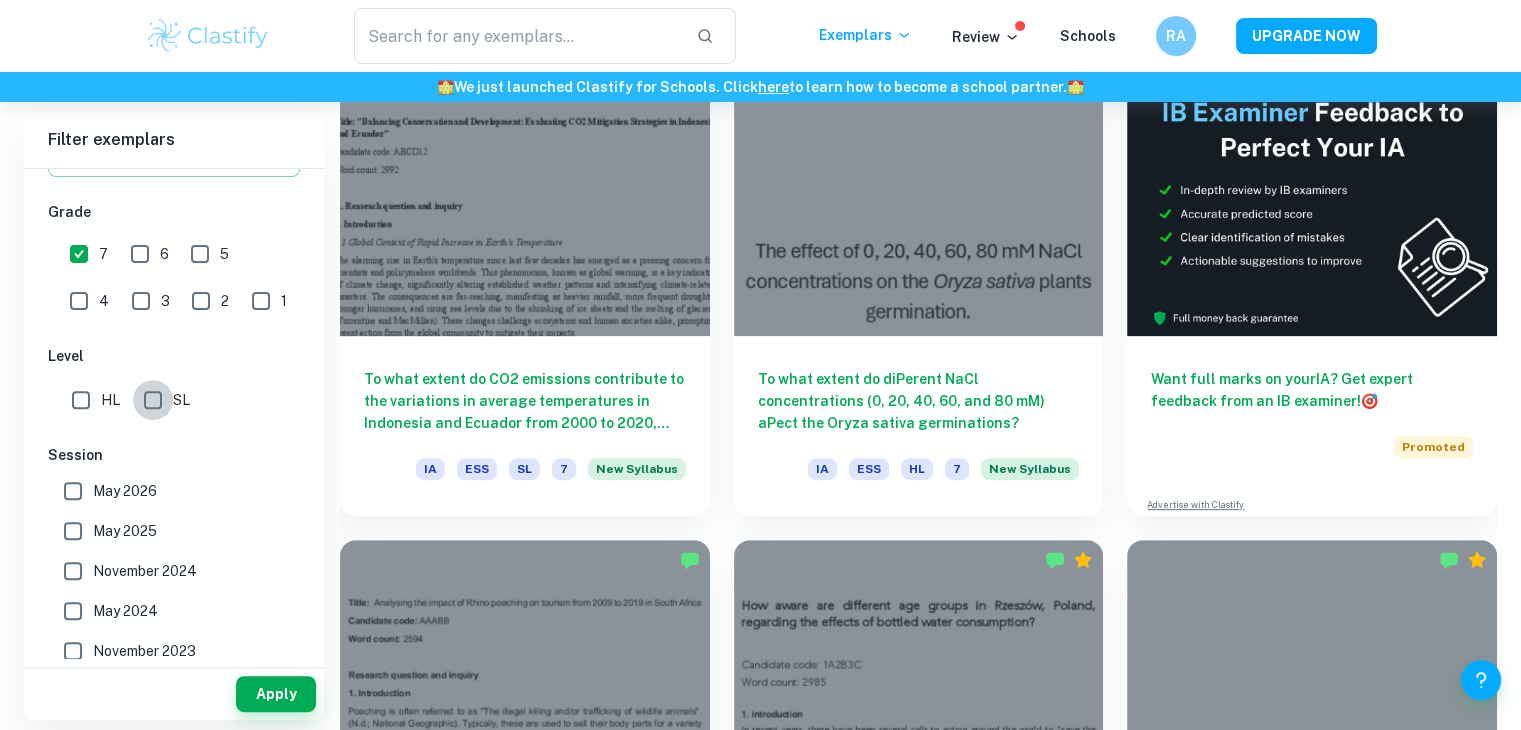 click on "SL" at bounding box center (153, 400) 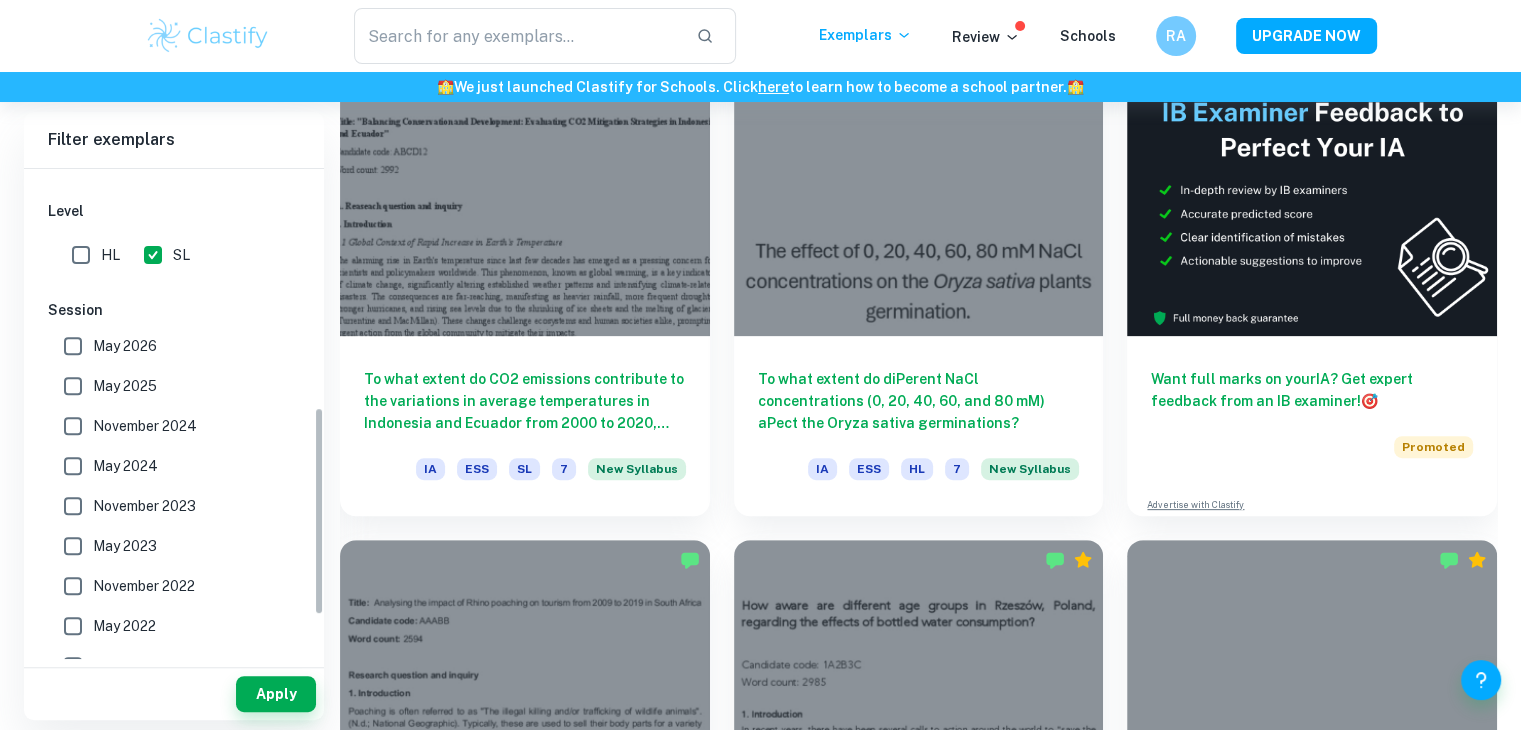 scroll, scrollTop: 562, scrollLeft: 0, axis: vertical 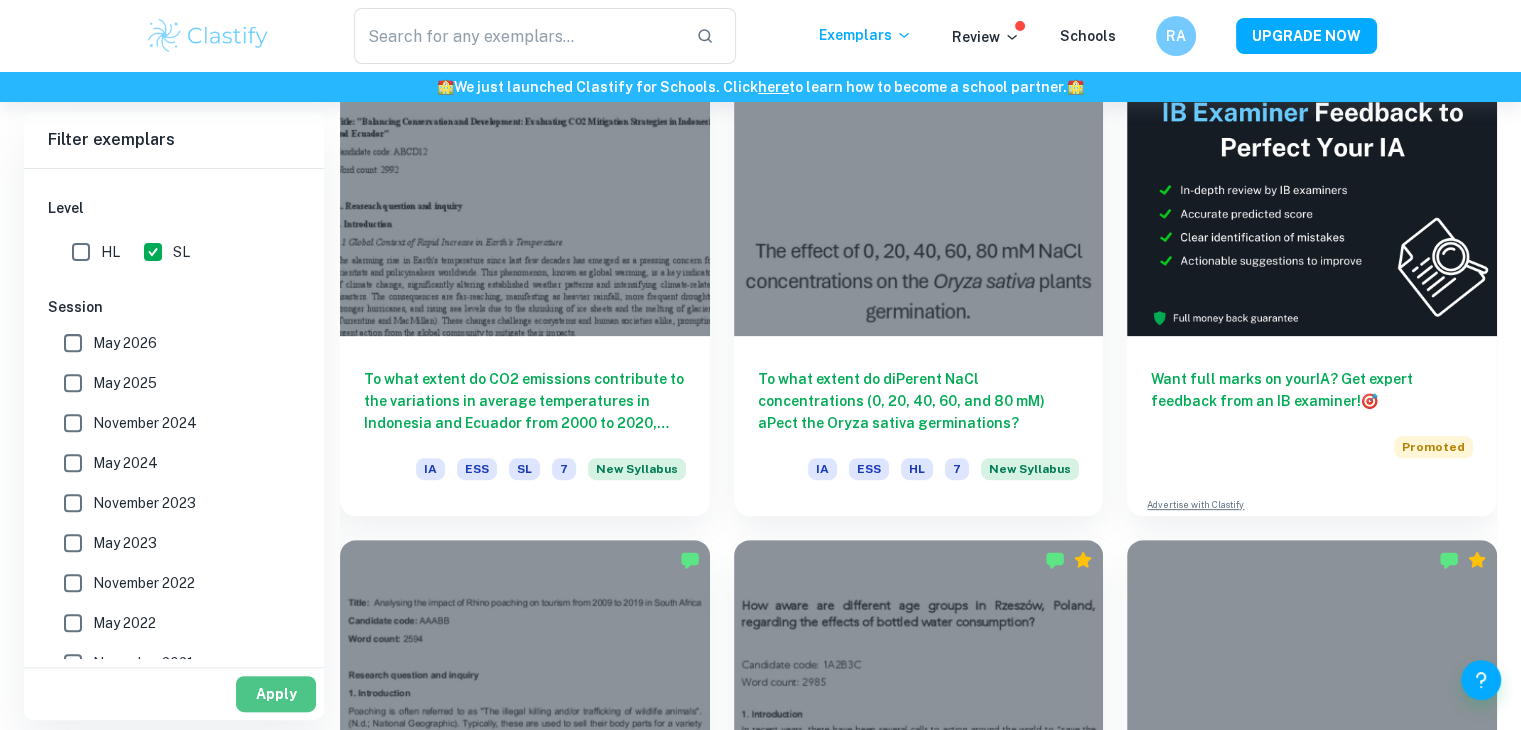 click on "Apply" at bounding box center [276, 694] 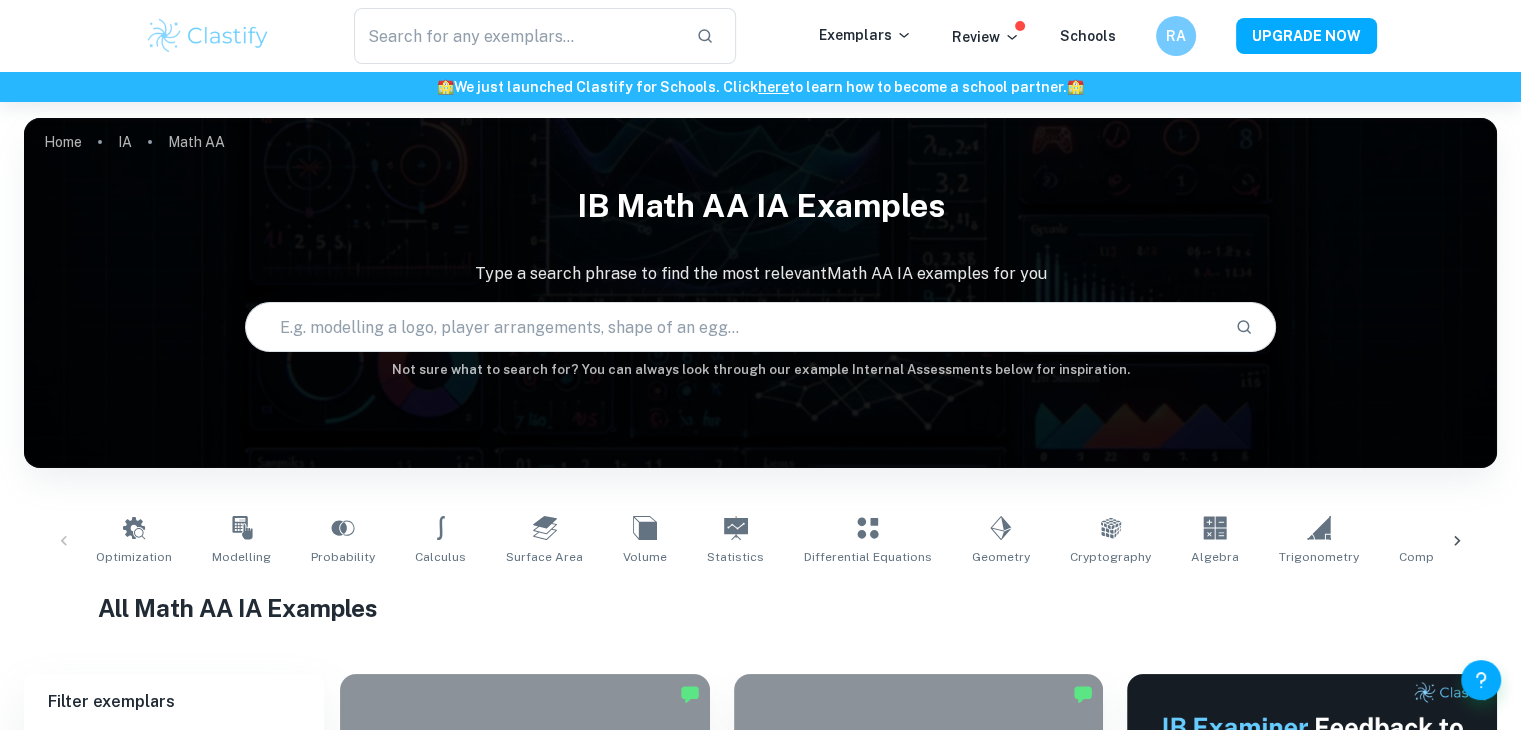 scroll, scrollTop: 440, scrollLeft: 0, axis: vertical 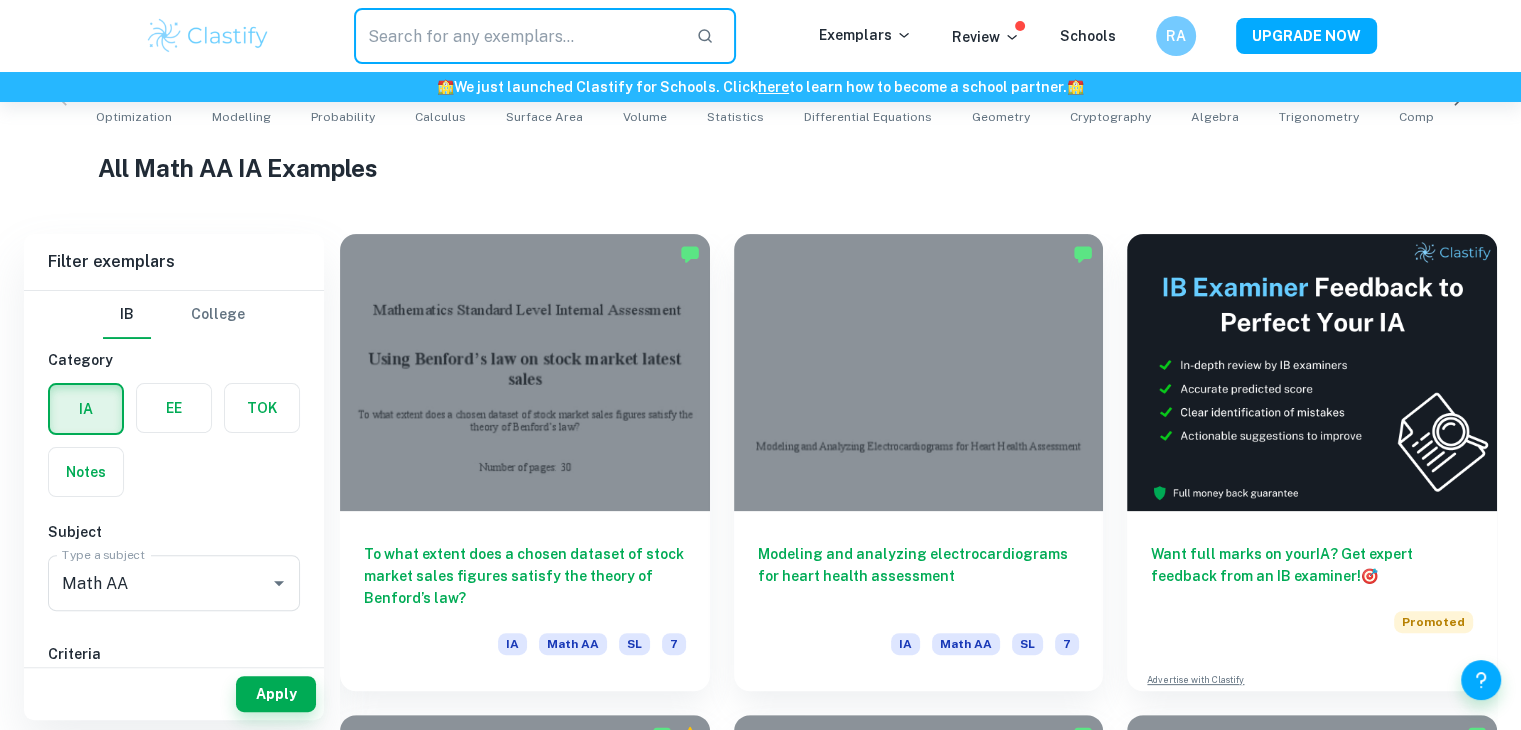 click at bounding box center (517, 36) 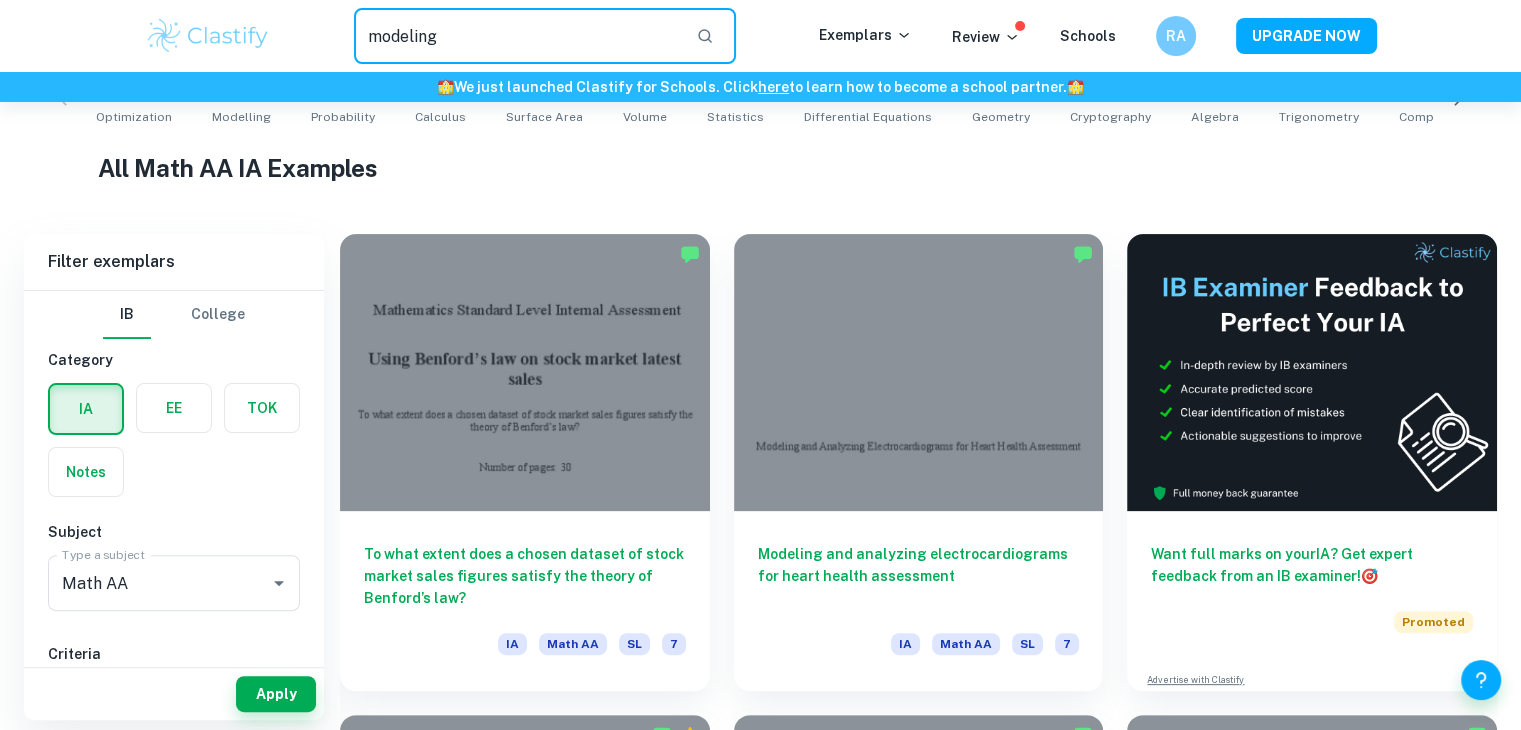 type on "modeling" 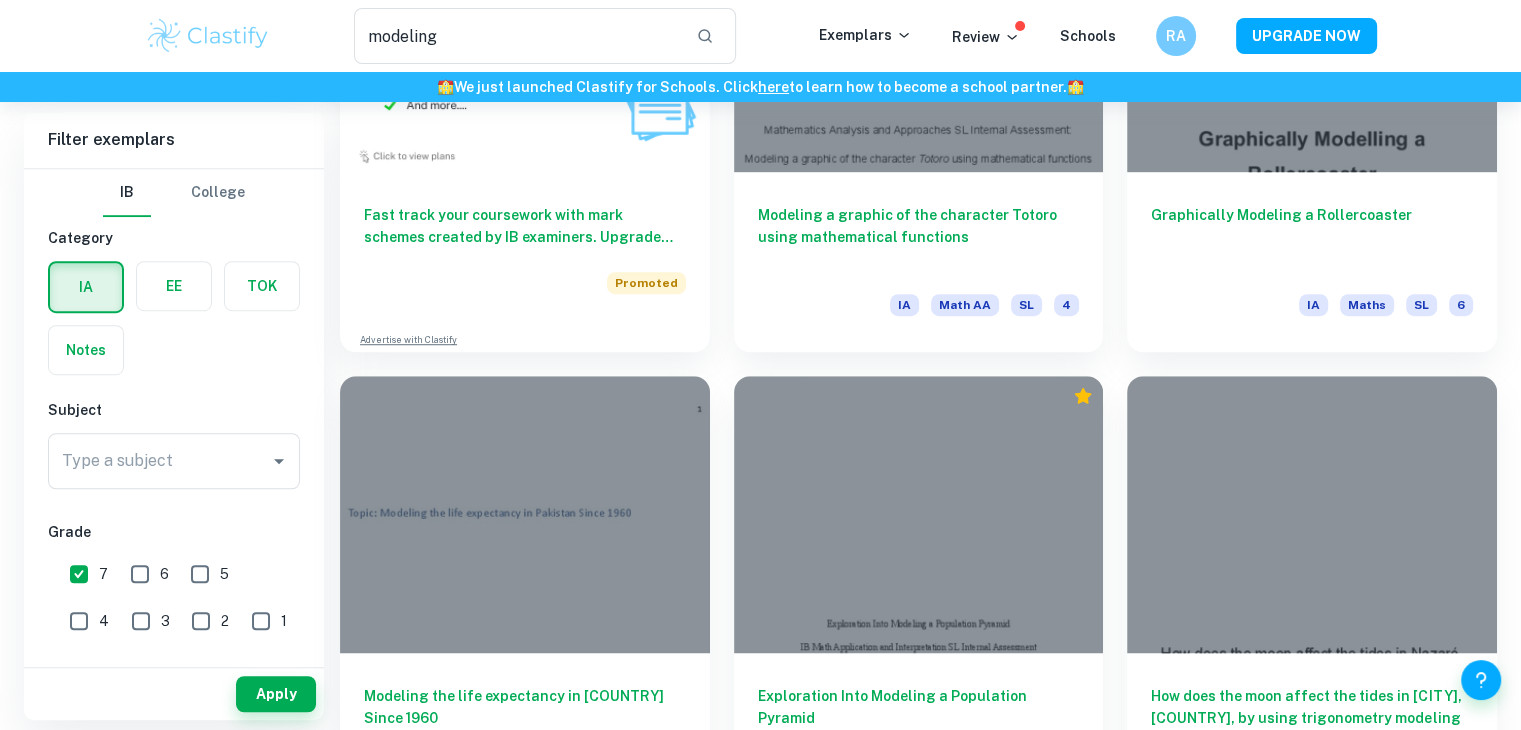 scroll, scrollTop: 1284, scrollLeft: 0, axis: vertical 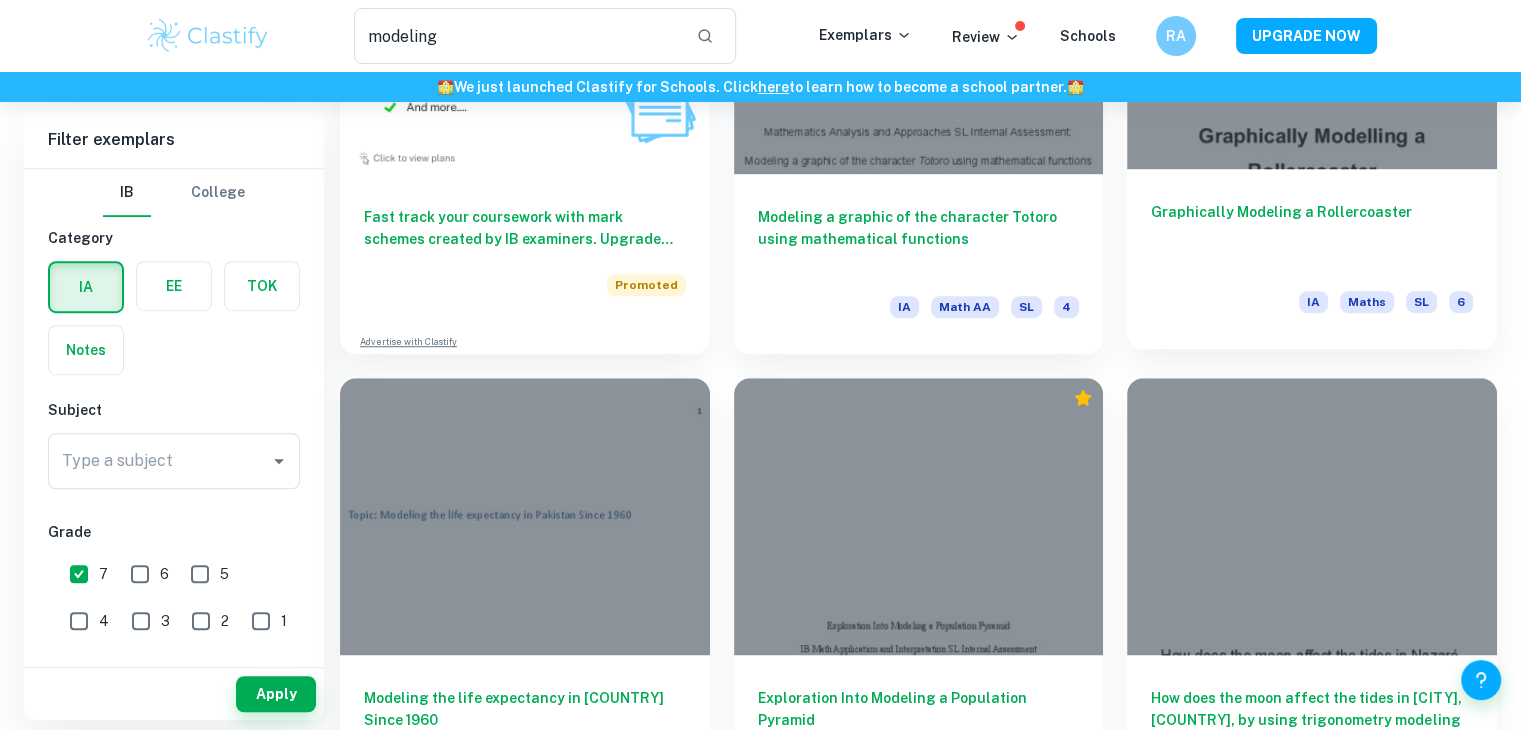 click at bounding box center (1312, 29) 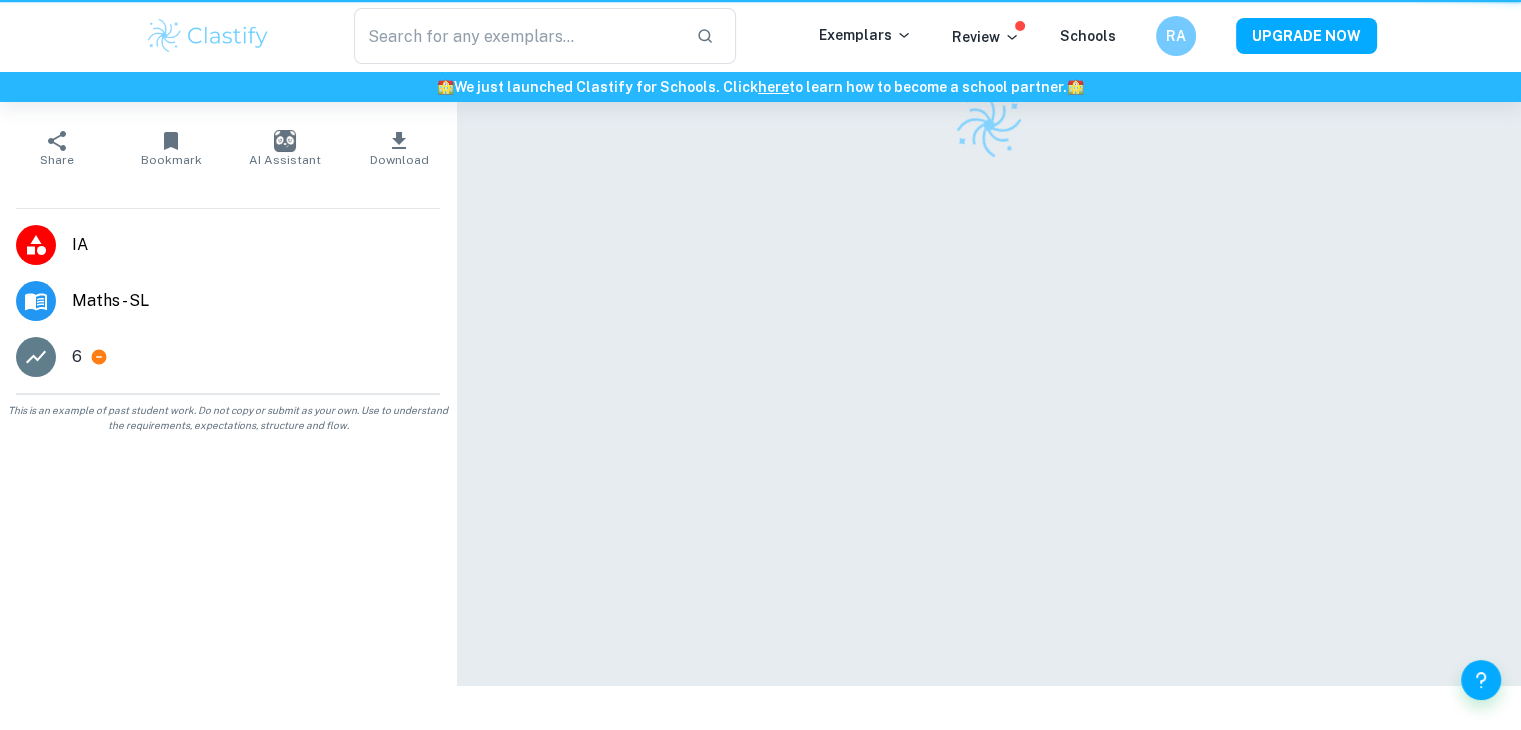 scroll, scrollTop: 0, scrollLeft: 0, axis: both 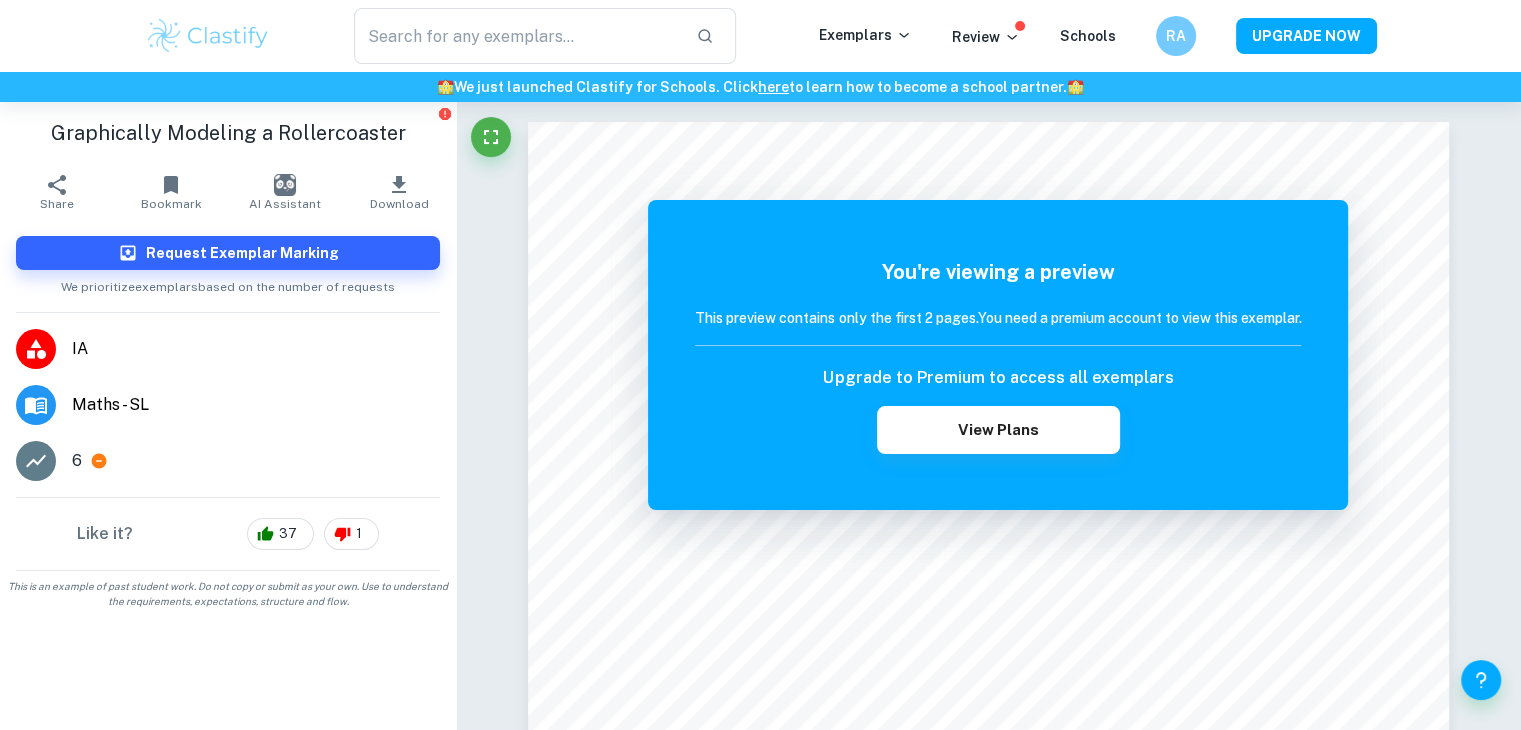 type on "modeling" 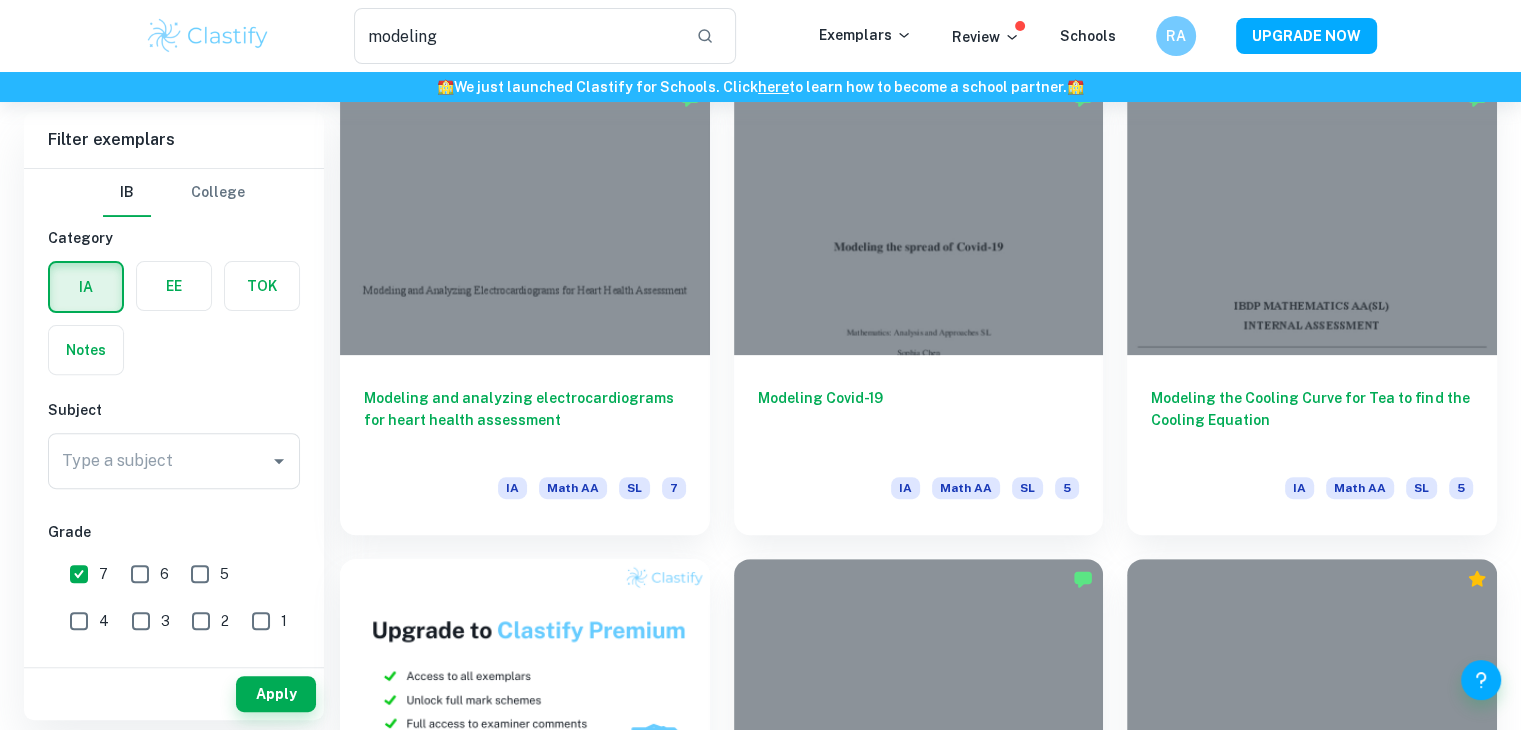 scroll, scrollTop: 638, scrollLeft: 0, axis: vertical 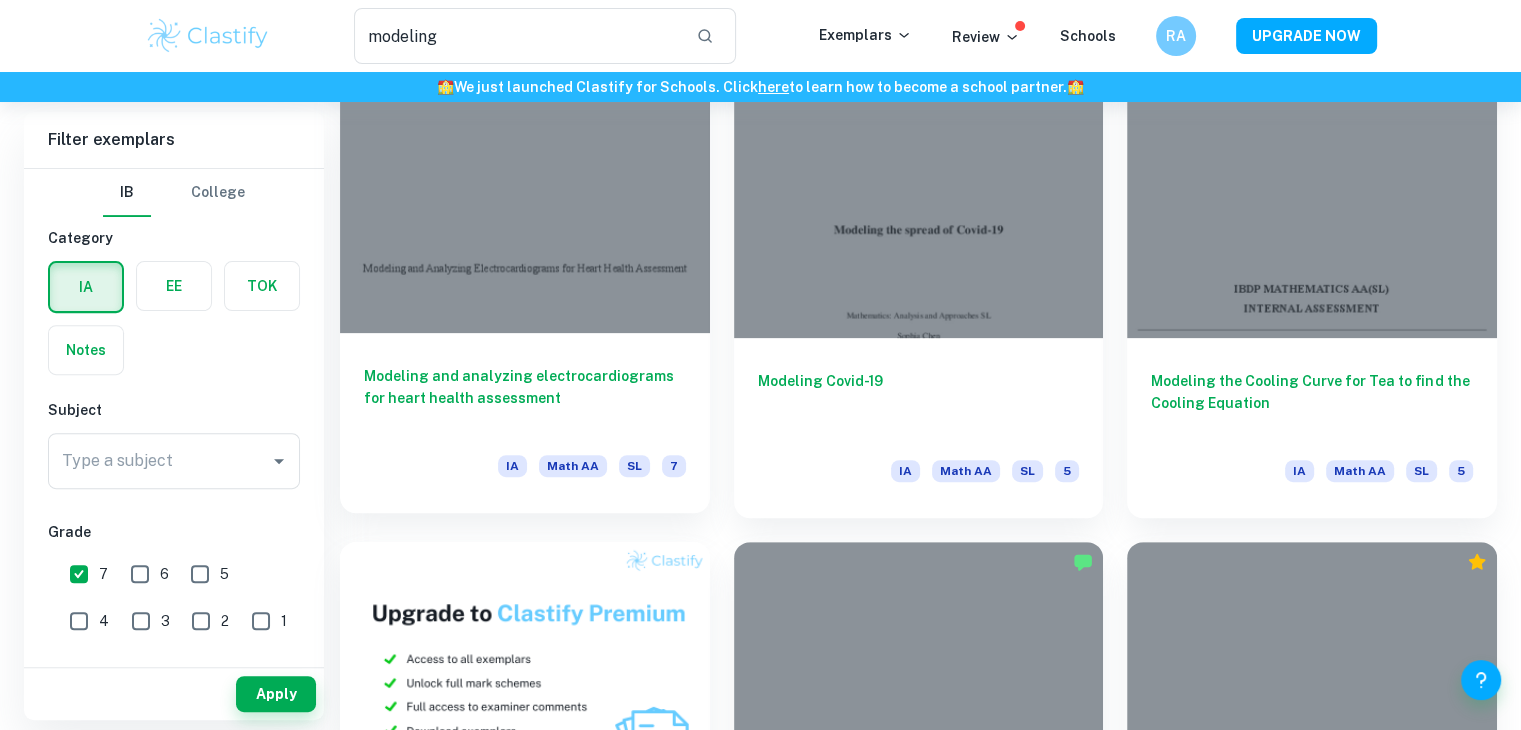 click at bounding box center [525, 194] 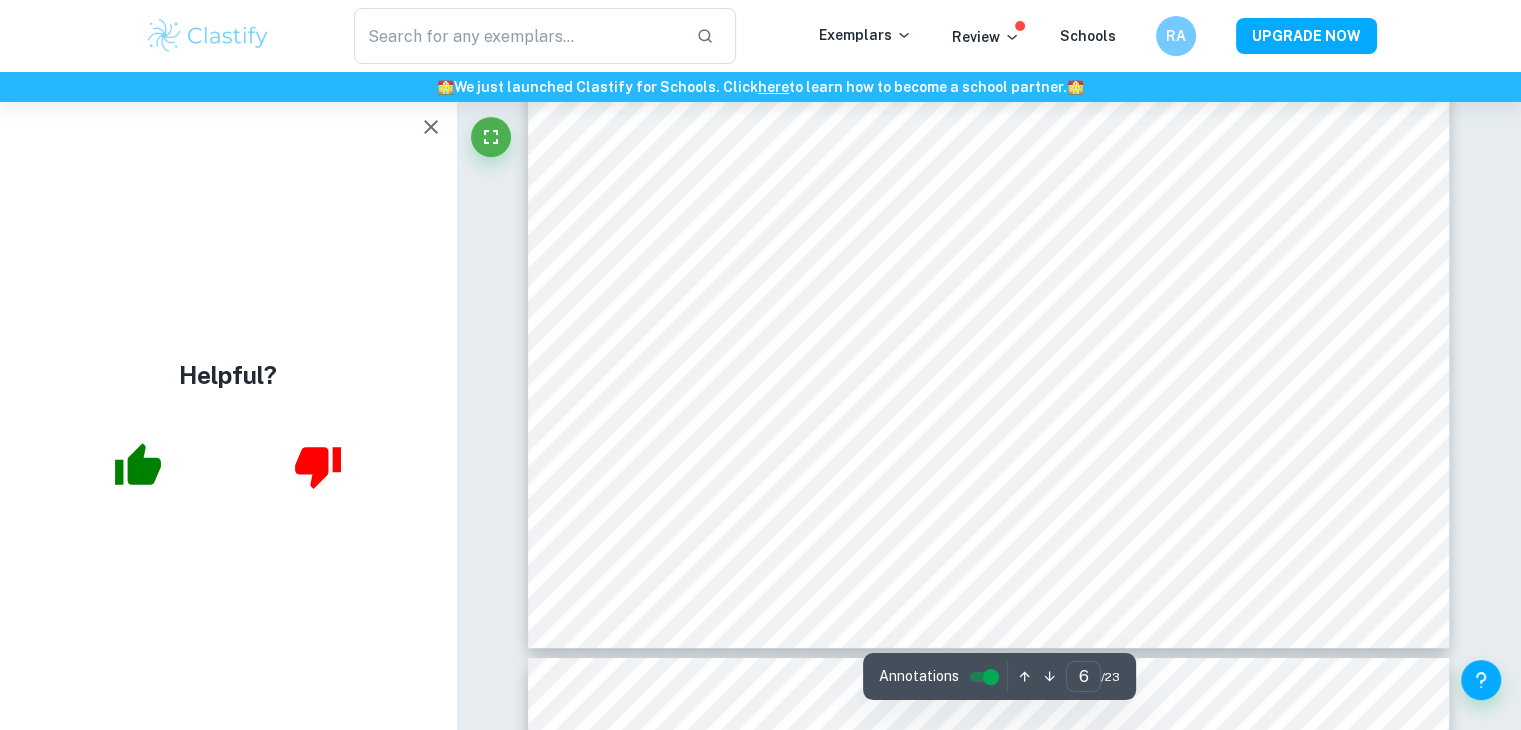 scroll, scrollTop: 7651, scrollLeft: 0, axis: vertical 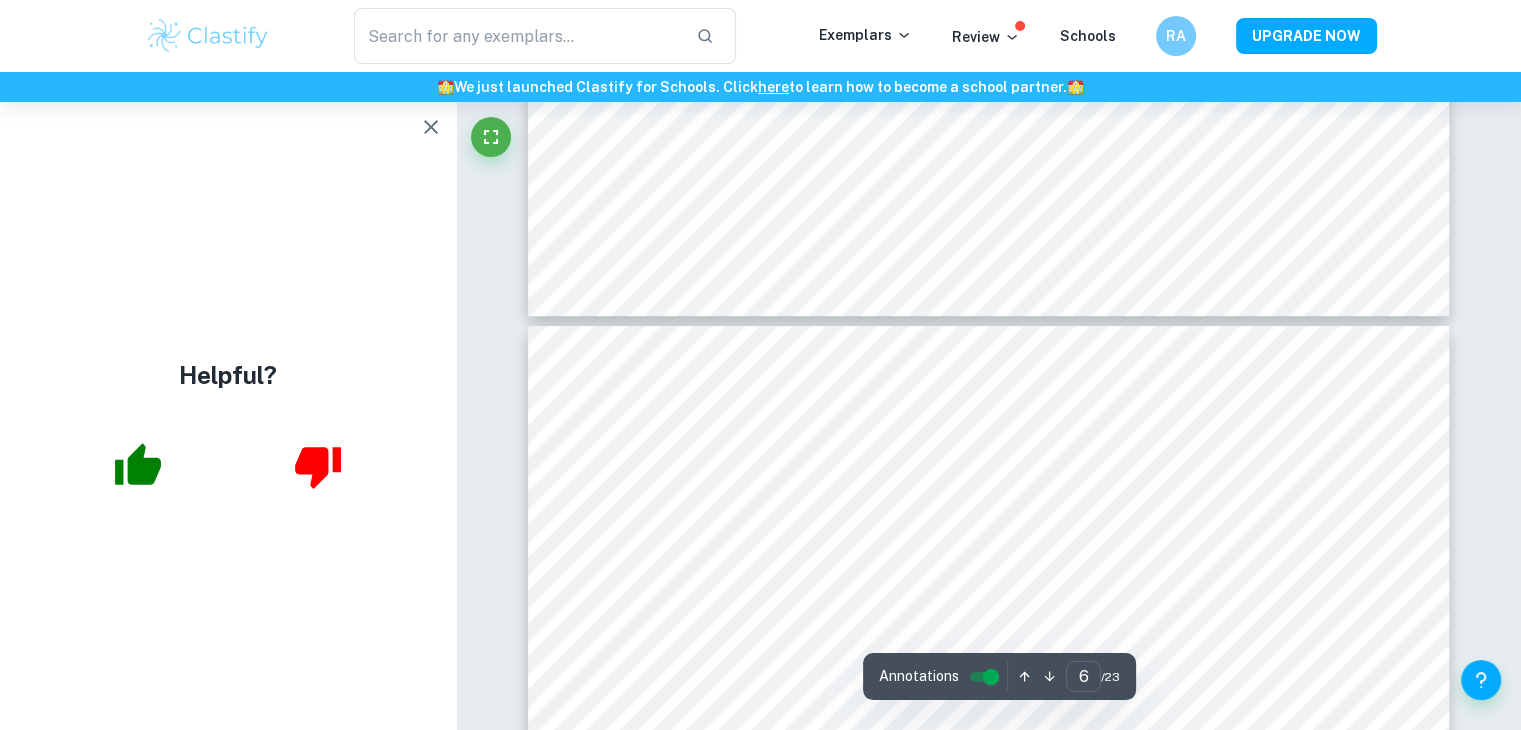 type on "7" 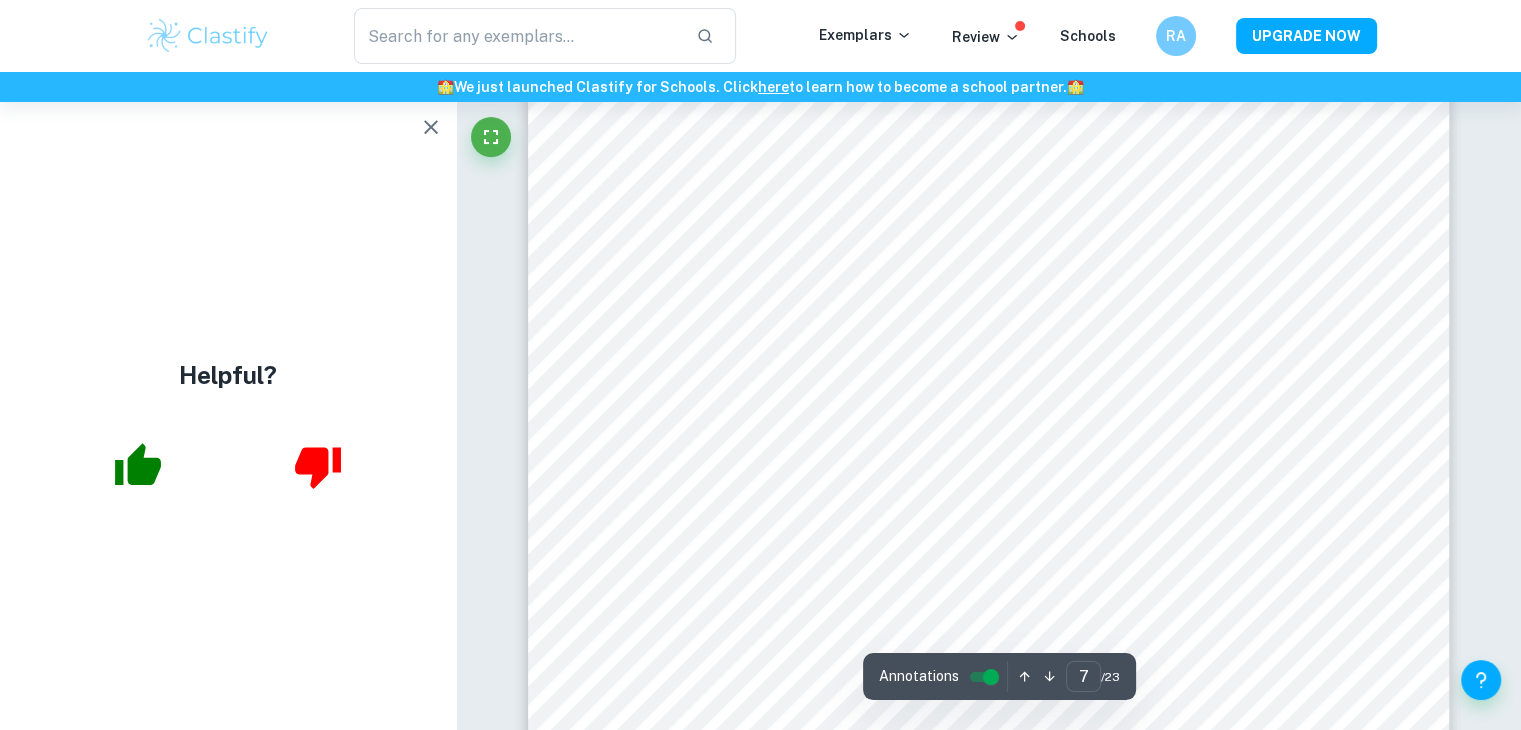 scroll, scrollTop: 8476, scrollLeft: 0, axis: vertical 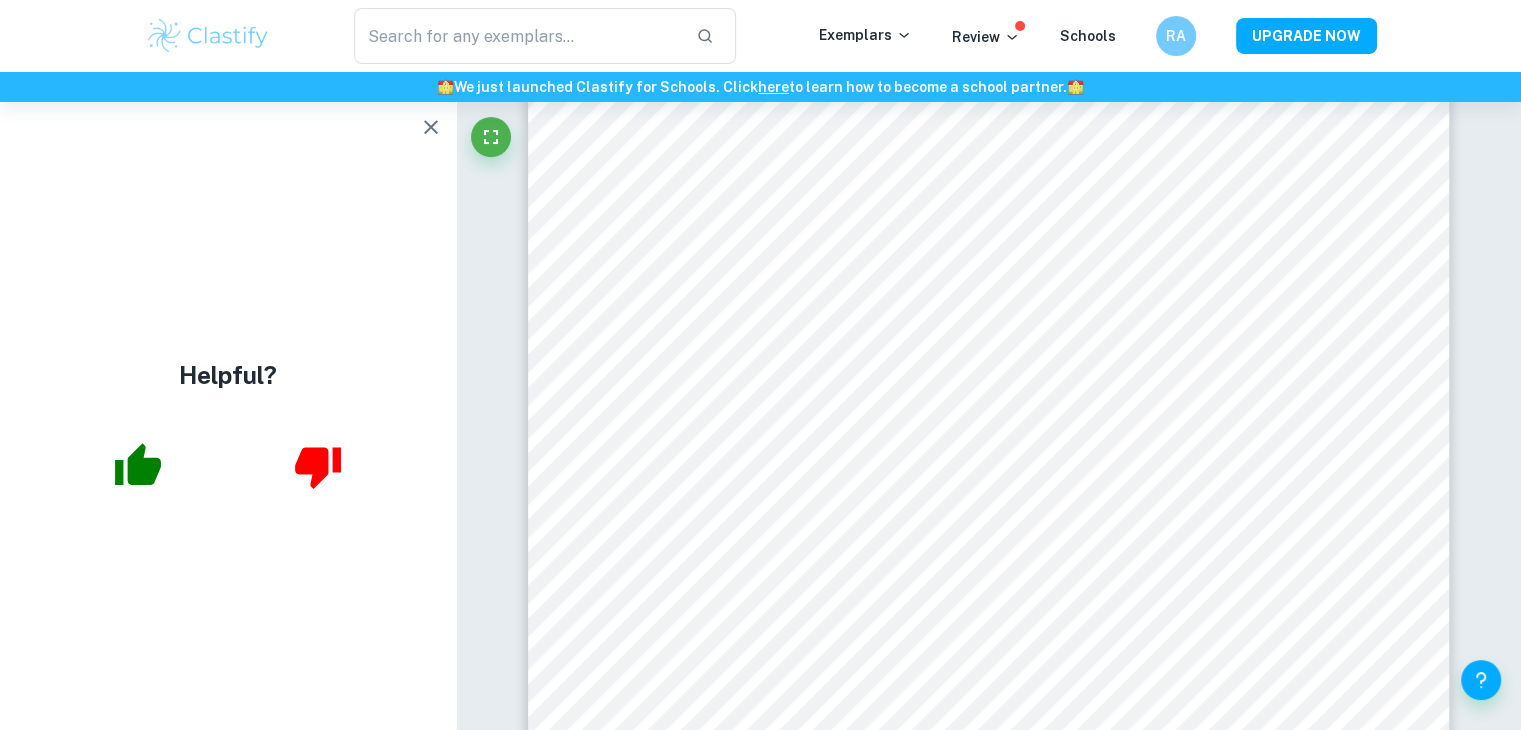 type on "modeling" 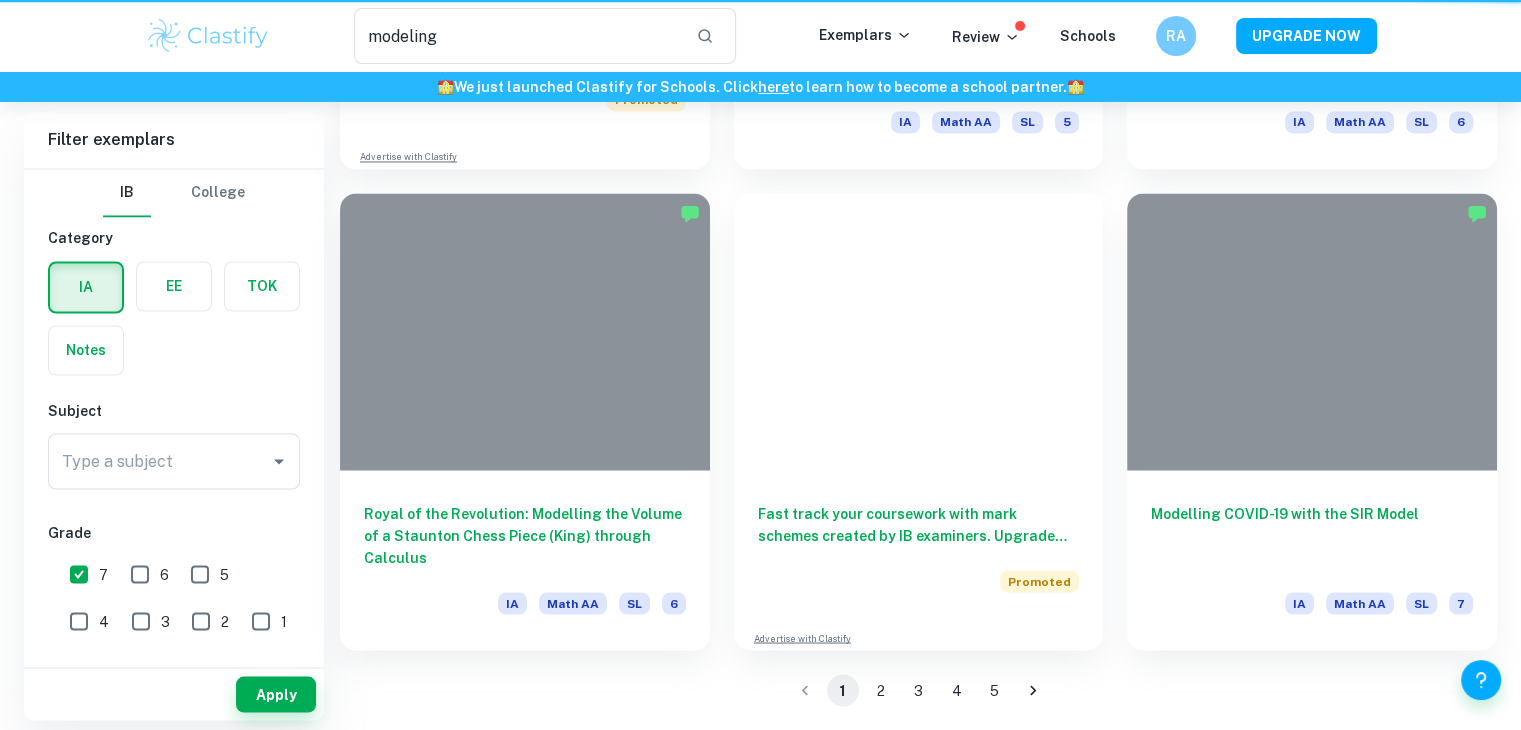 scroll, scrollTop: 638, scrollLeft: 0, axis: vertical 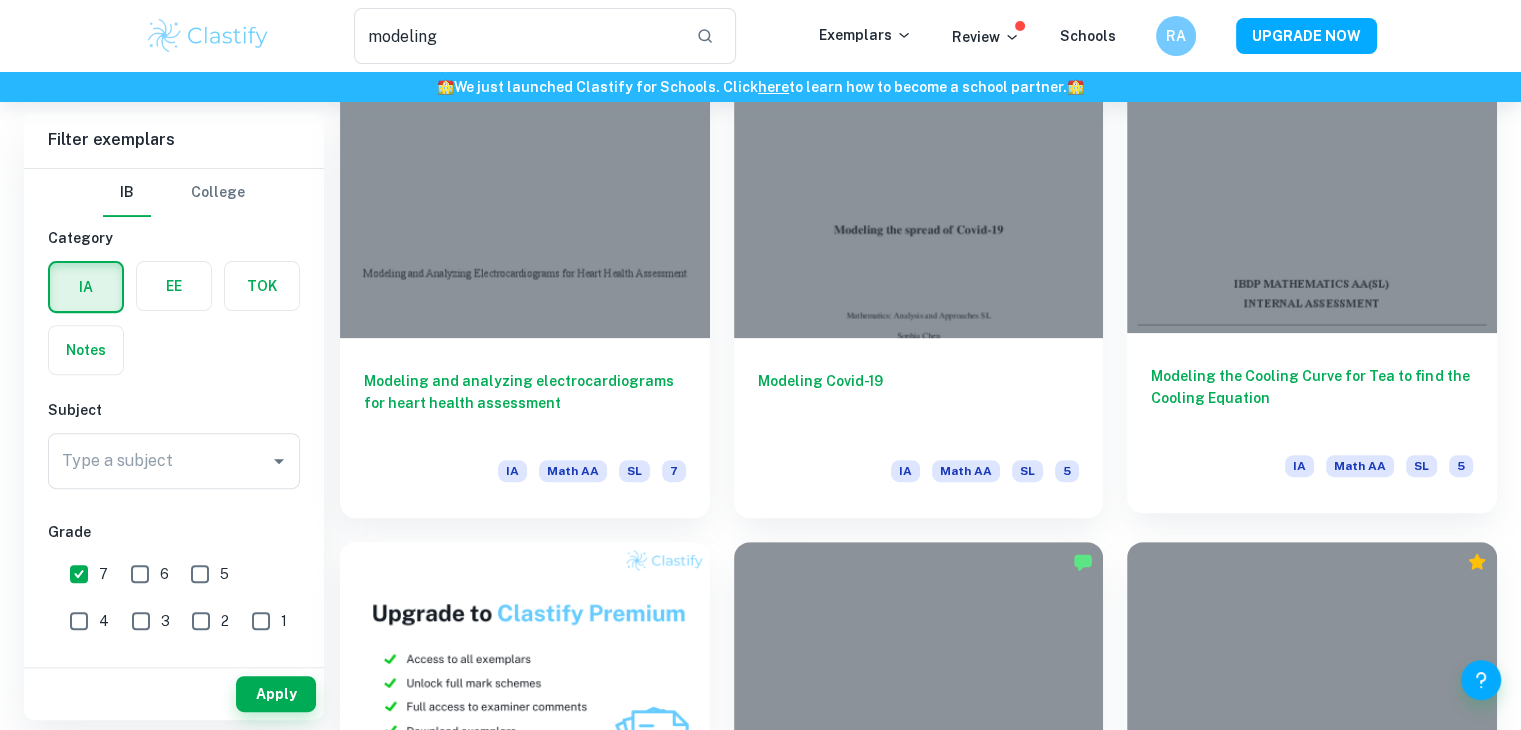 click at bounding box center (1312, 194) 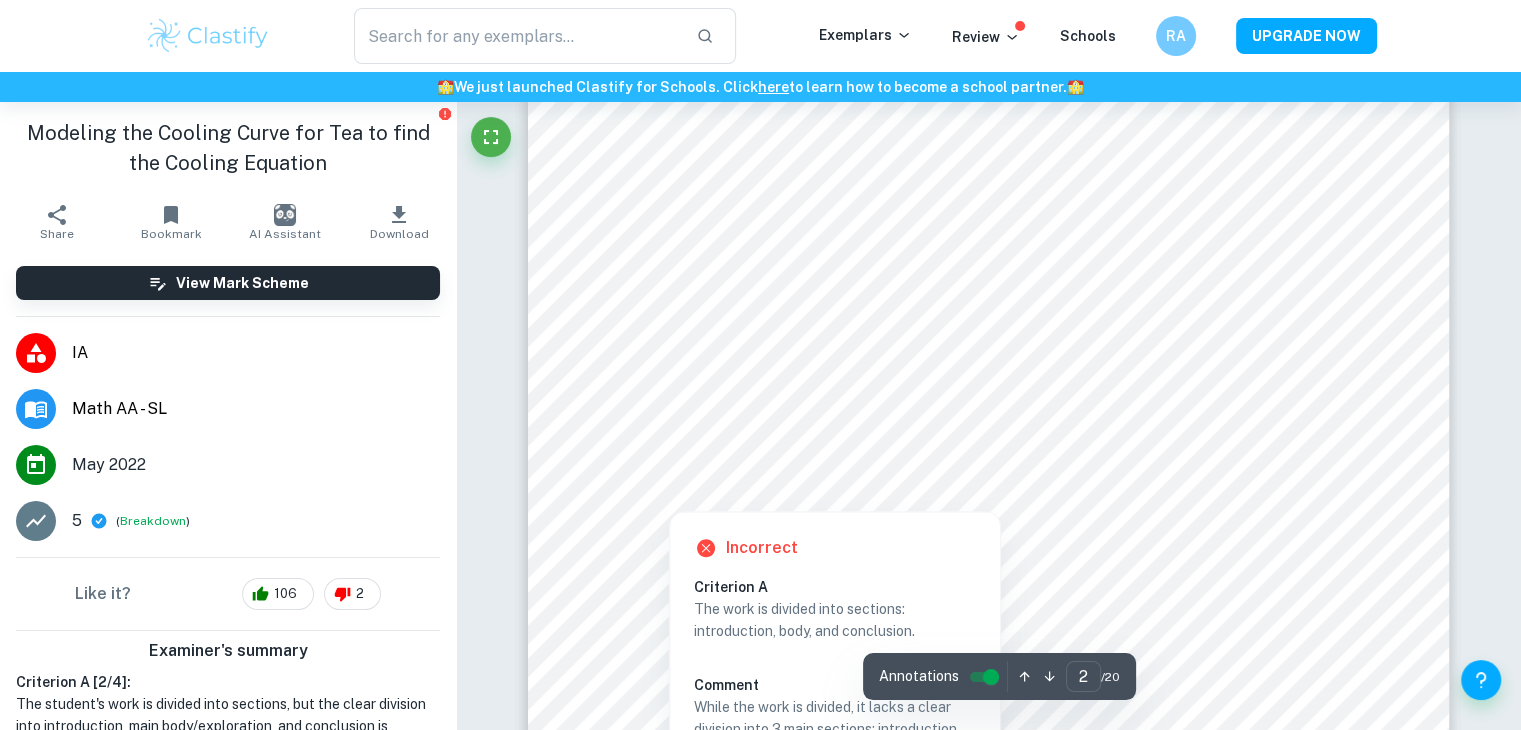 scroll, scrollTop: 1548, scrollLeft: 0, axis: vertical 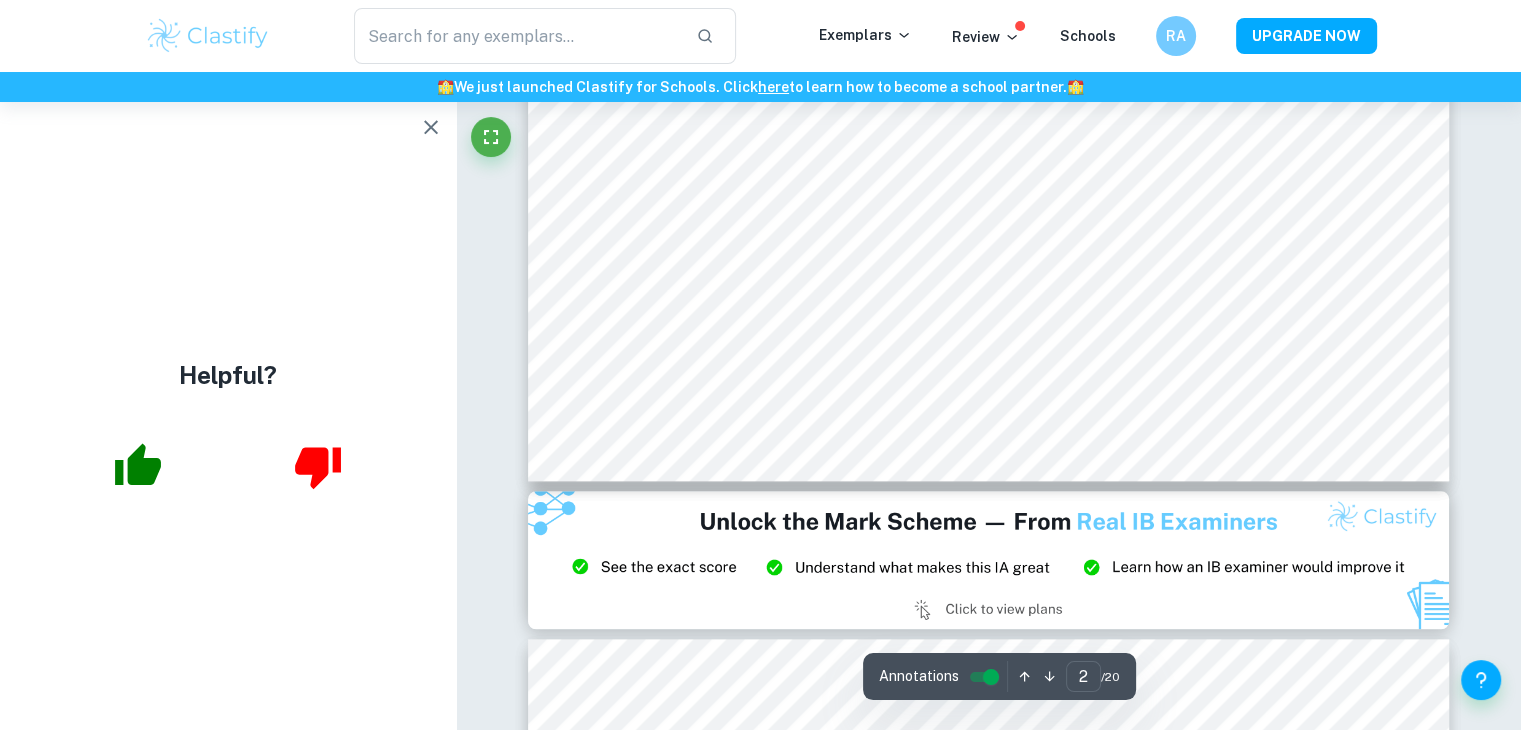 type on "3" 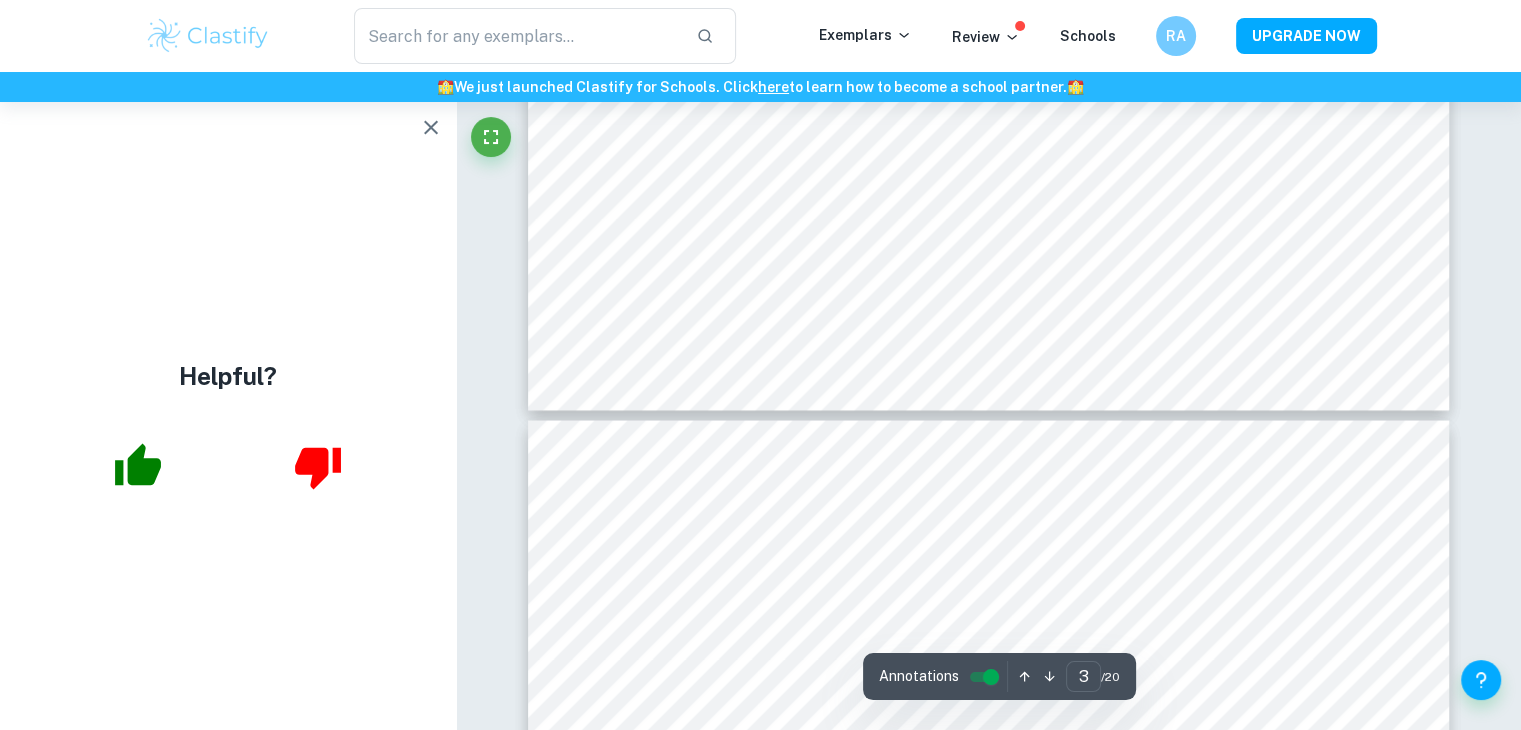 scroll, scrollTop: 3614, scrollLeft: 0, axis: vertical 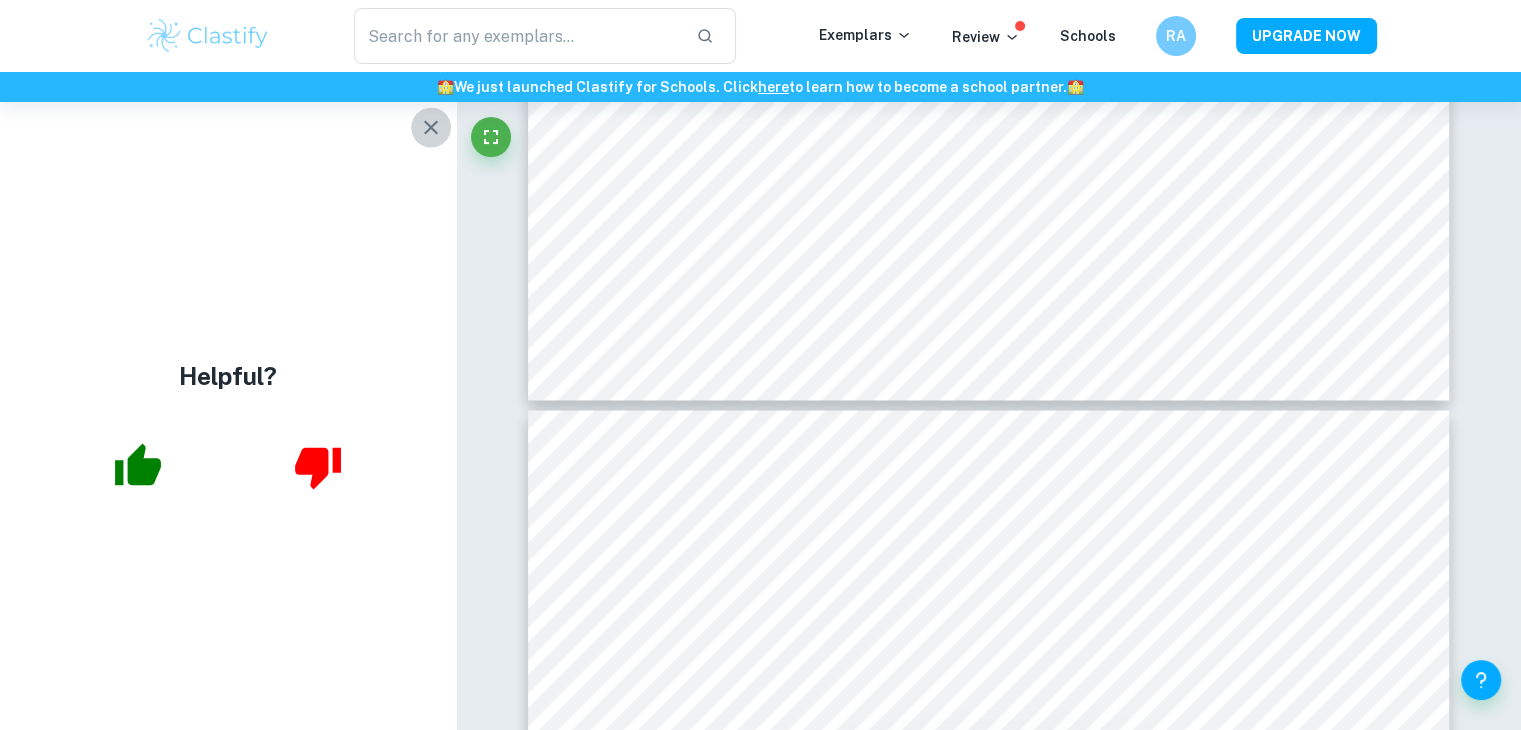 click 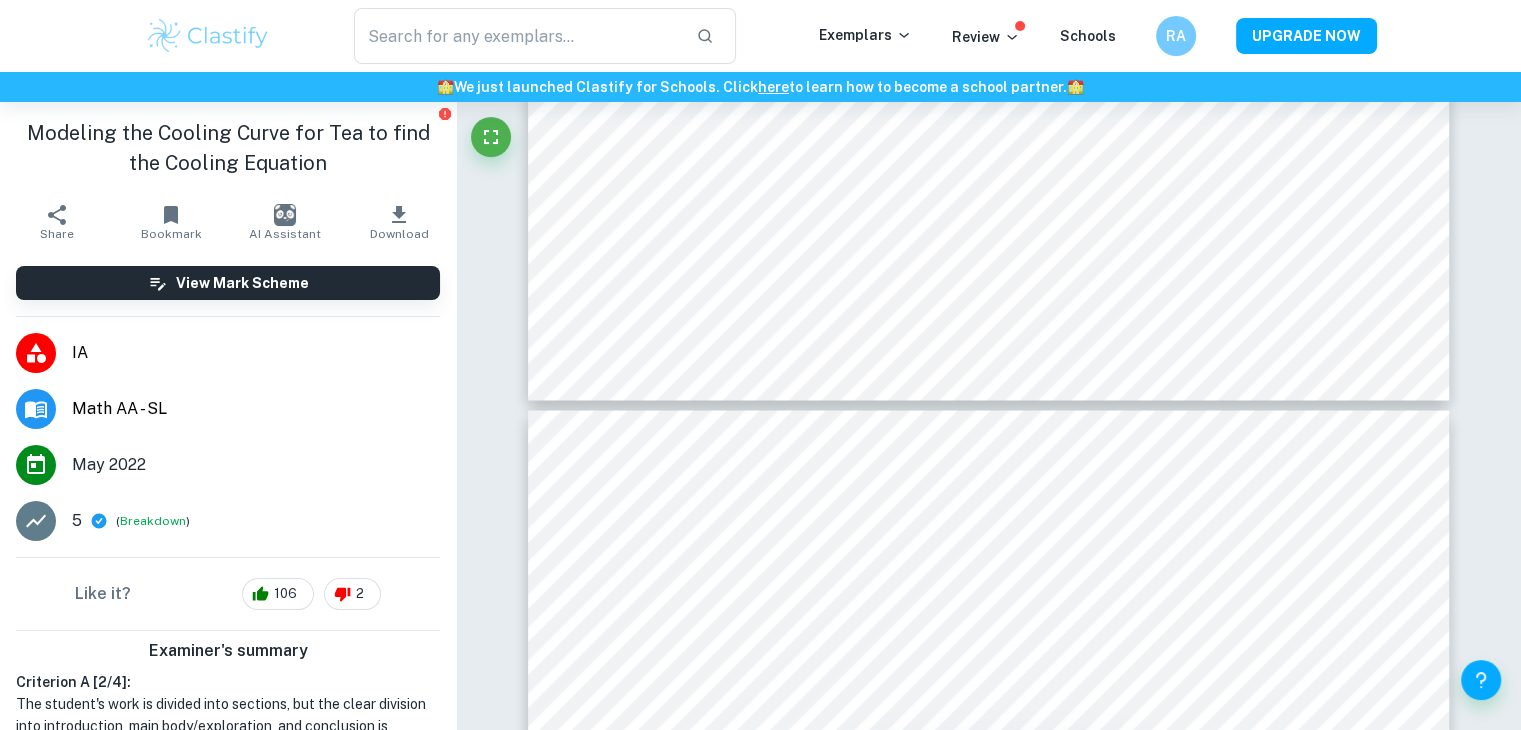 type on "modeling" 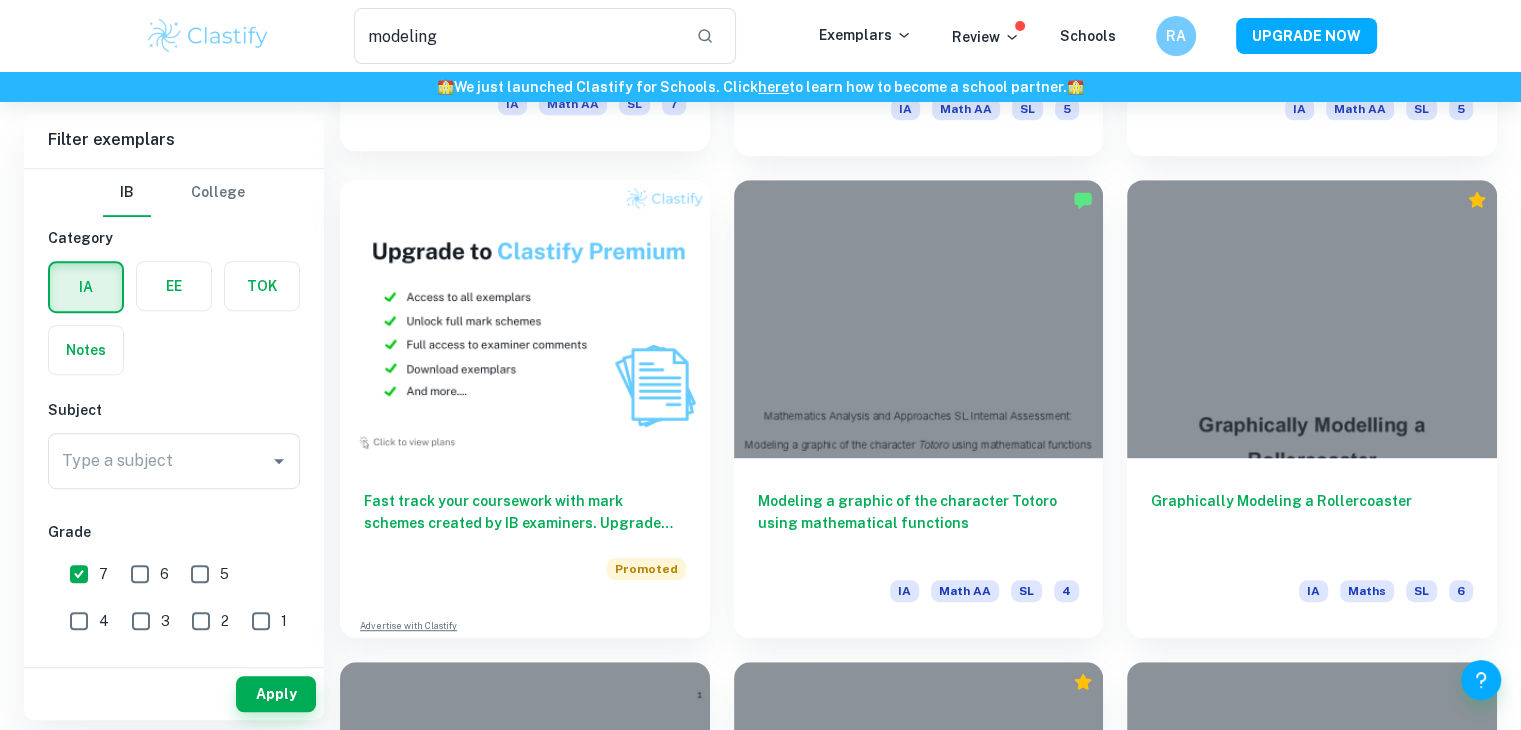 scroll, scrollTop: 1032, scrollLeft: 0, axis: vertical 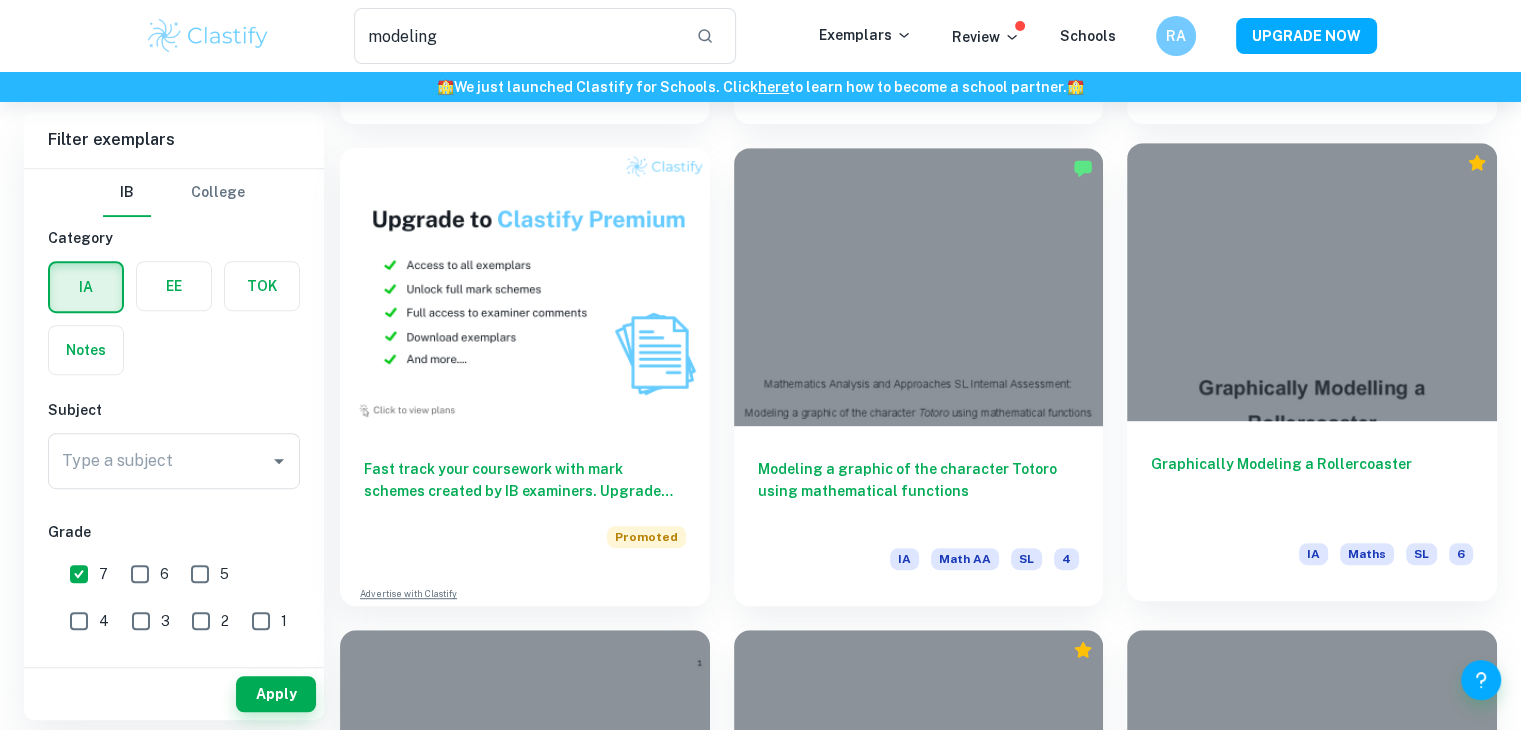 click at bounding box center (1312, 281) 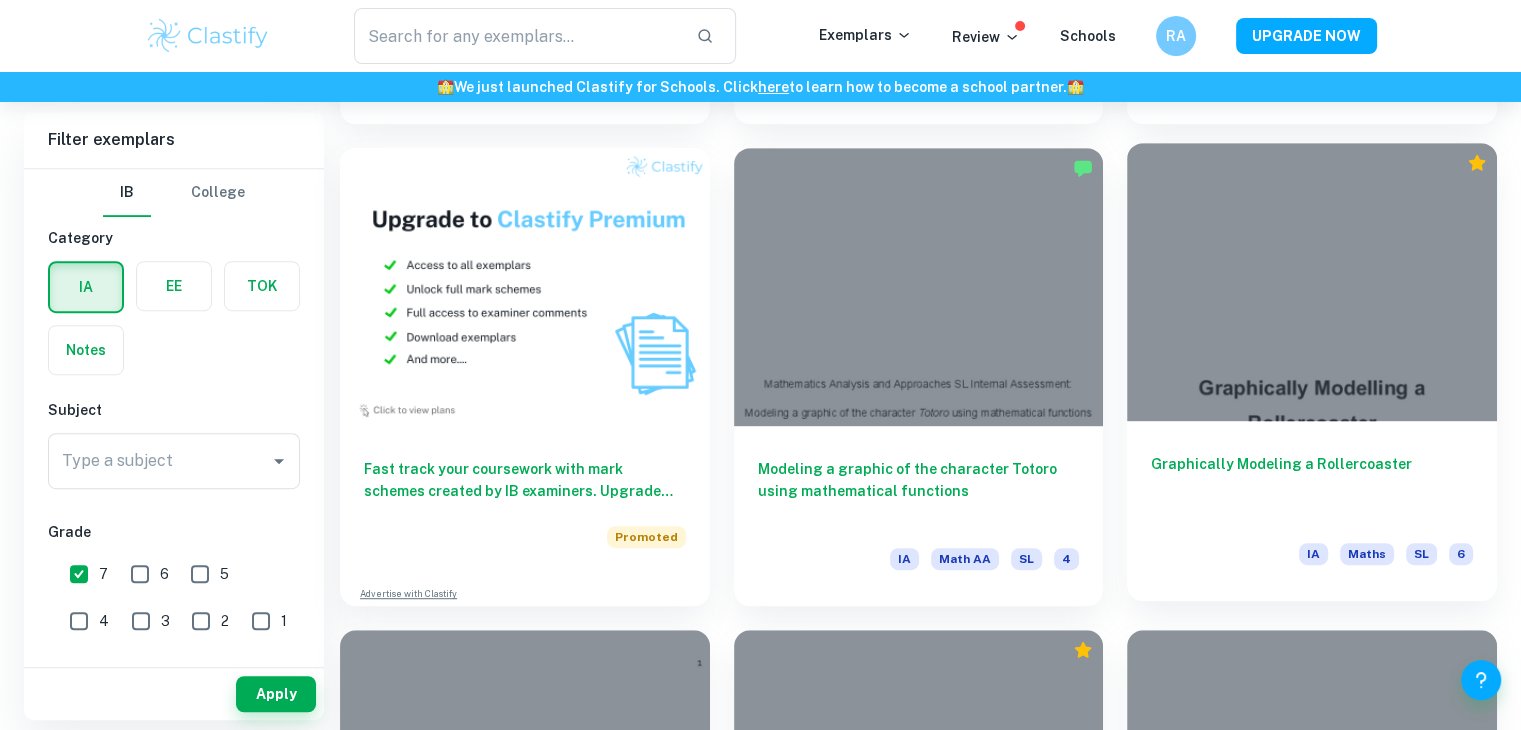 scroll, scrollTop: 0, scrollLeft: 0, axis: both 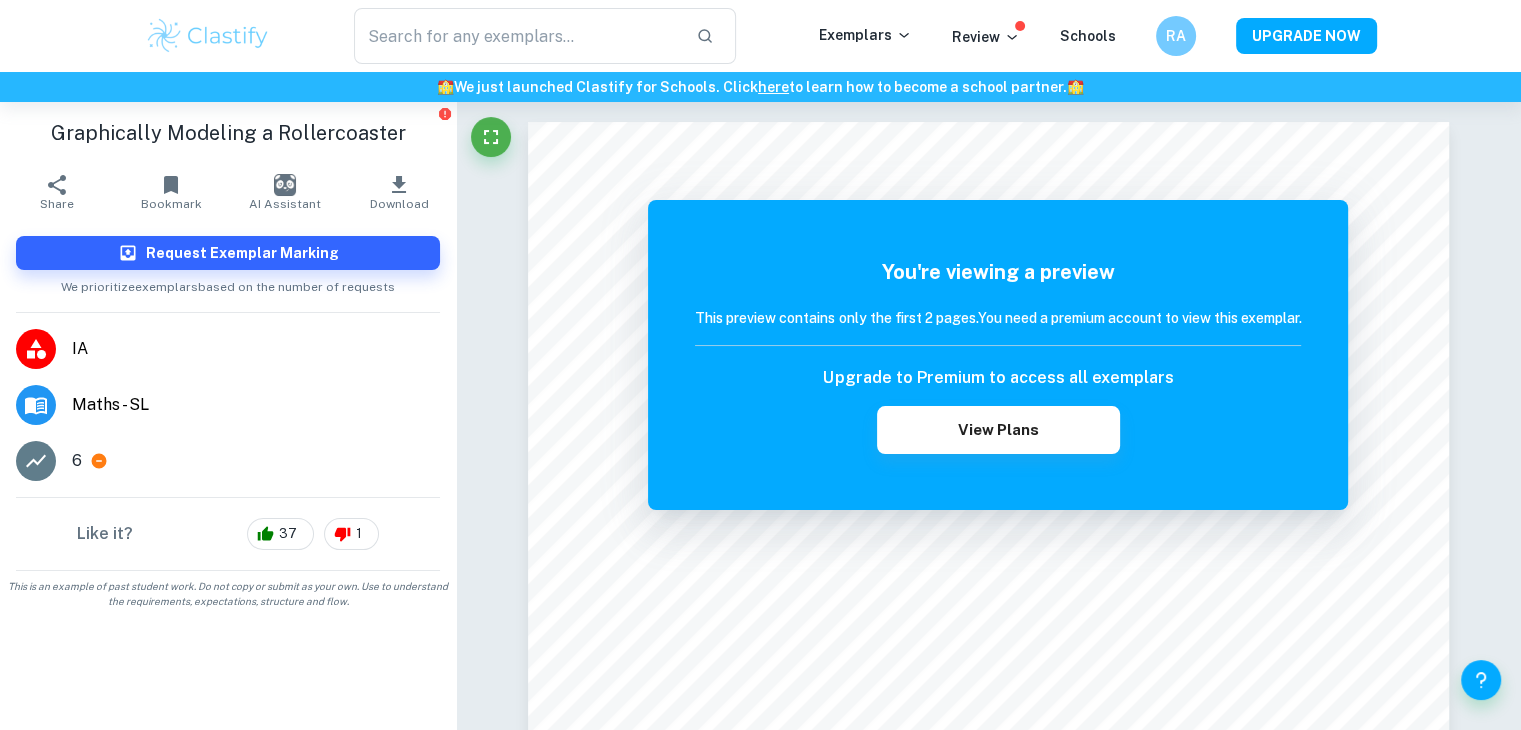 type on "modeling" 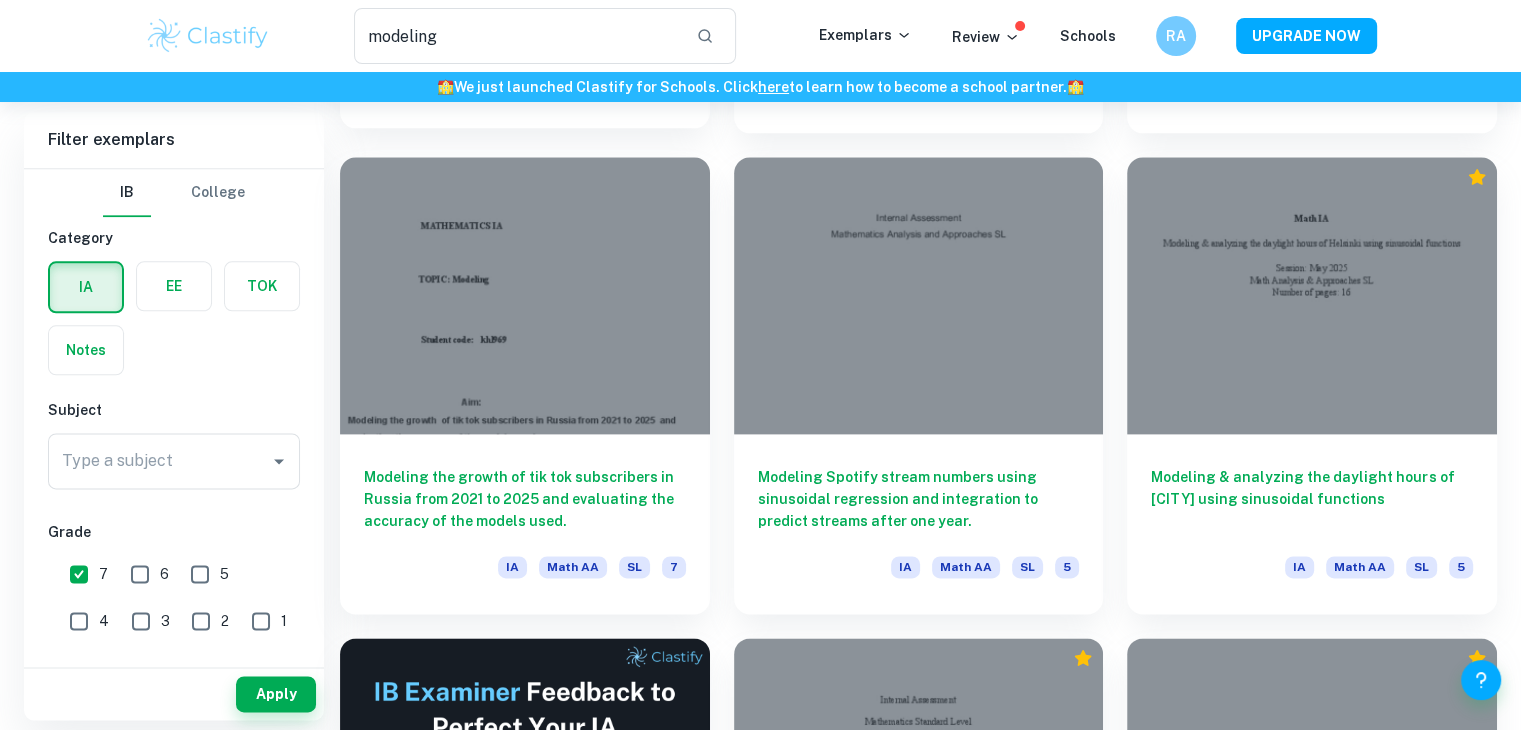scroll, scrollTop: 2468, scrollLeft: 0, axis: vertical 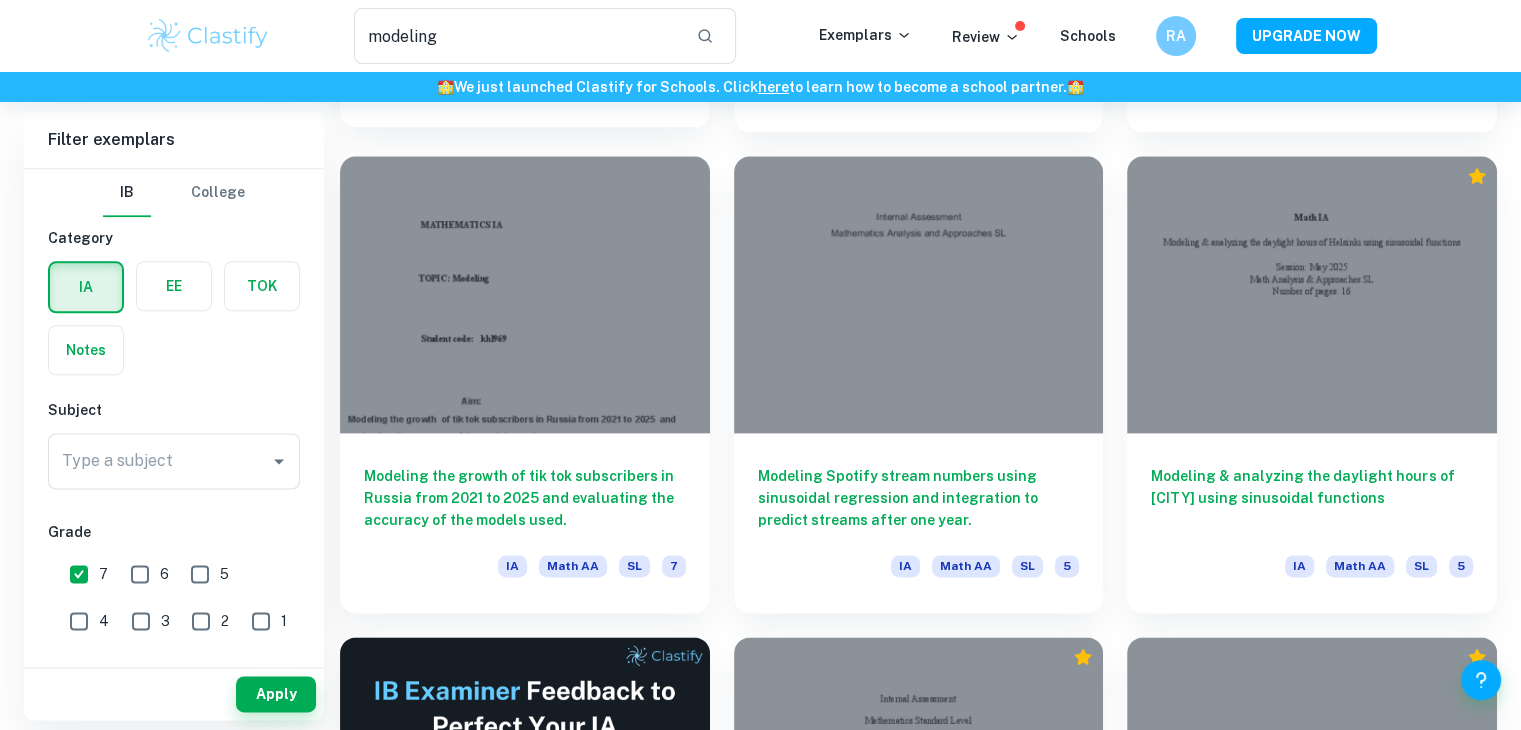 click at bounding box center (525, 294) 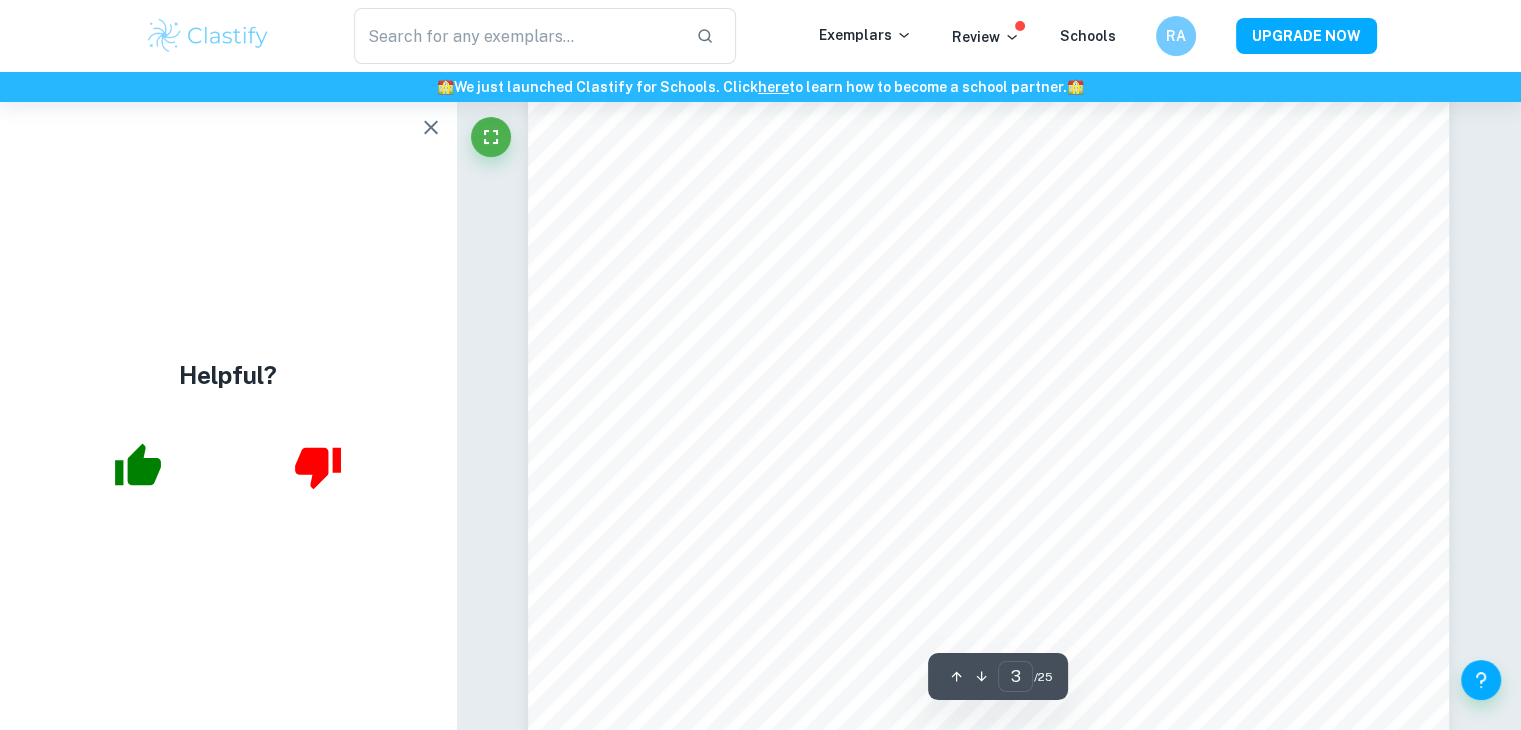 scroll, scrollTop: 2839, scrollLeft: 0, axis: vertical 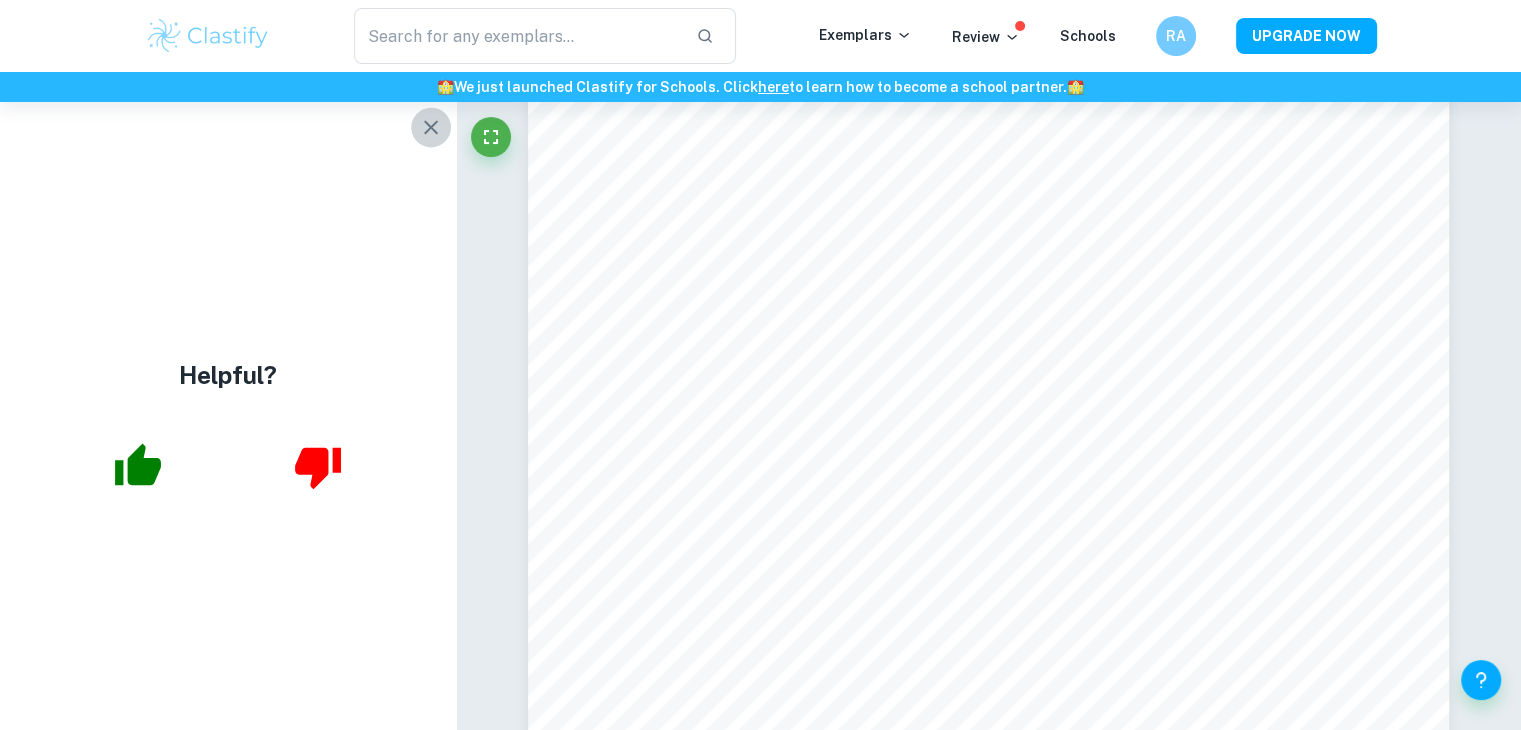 click 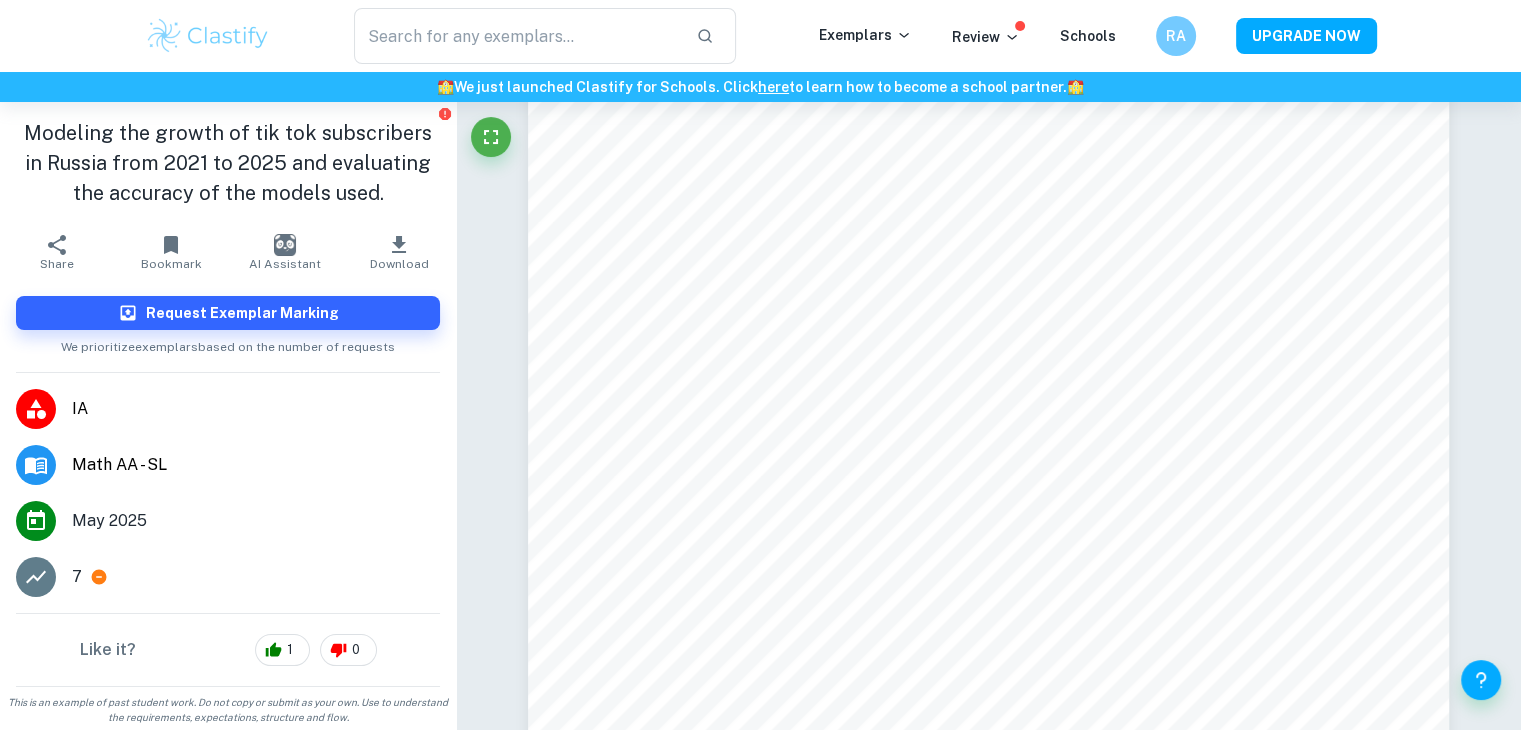 scroll, scrollTop: 2, scrollLeft: 0, axis: vertical 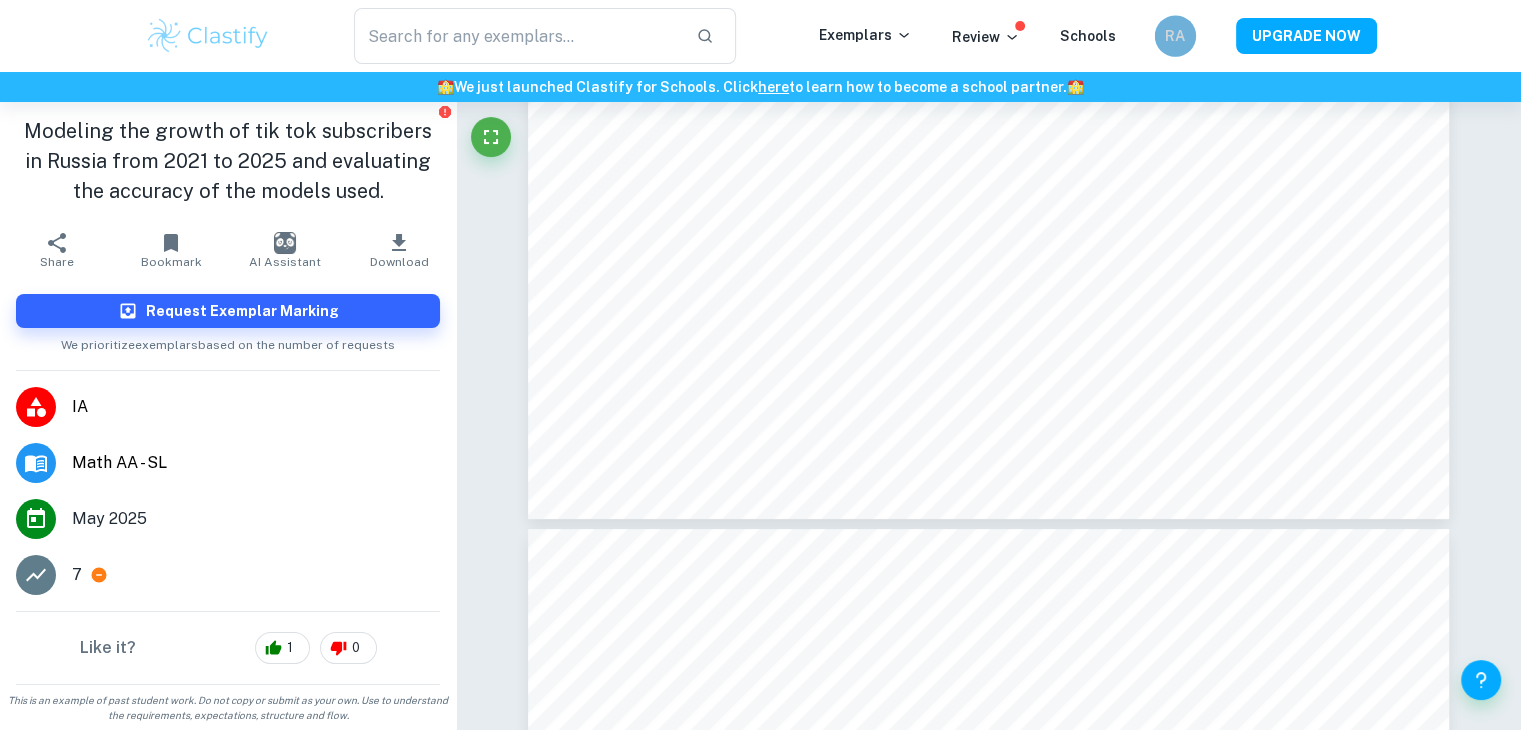 click on "RA" at bounding box center [1174, 35] 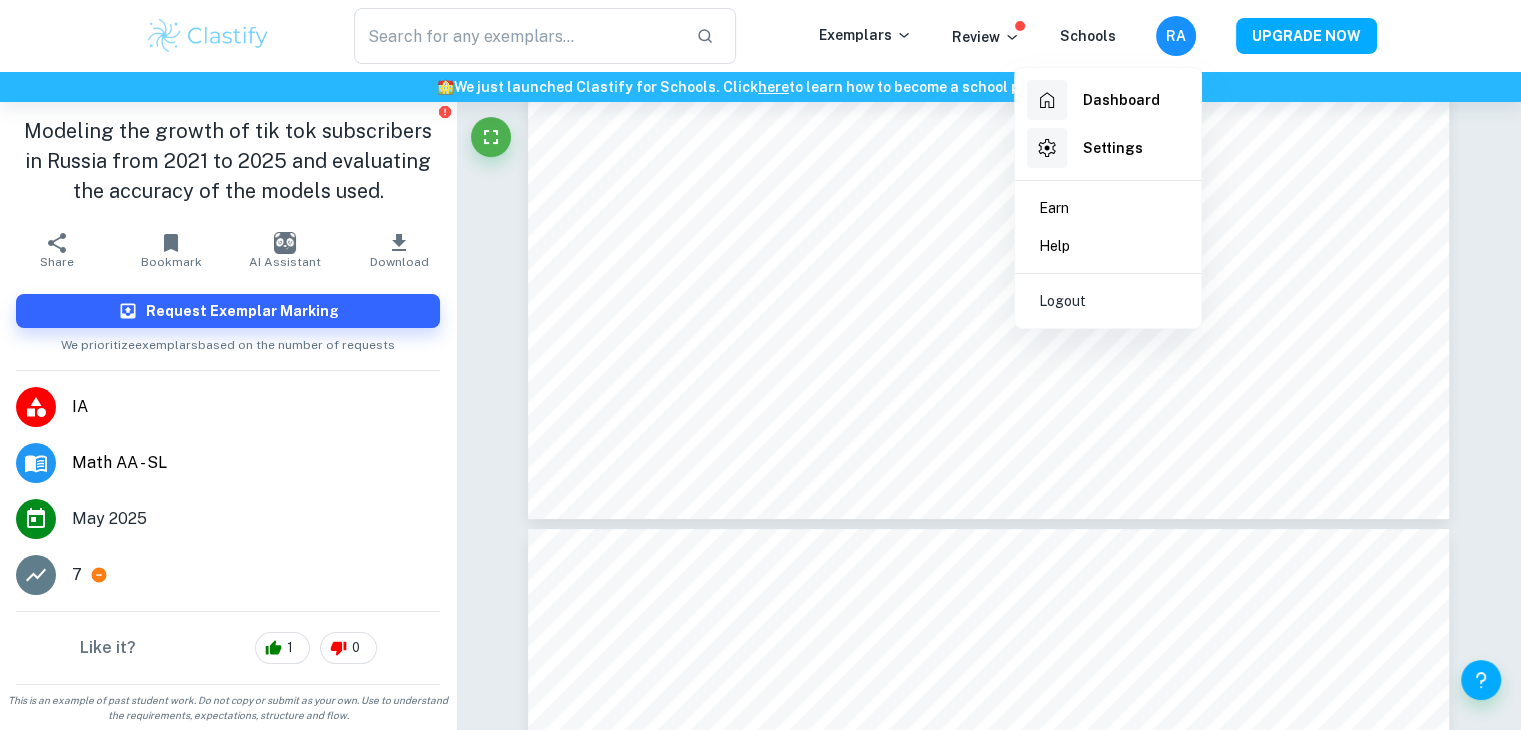 click at bounding box center (760, 365) 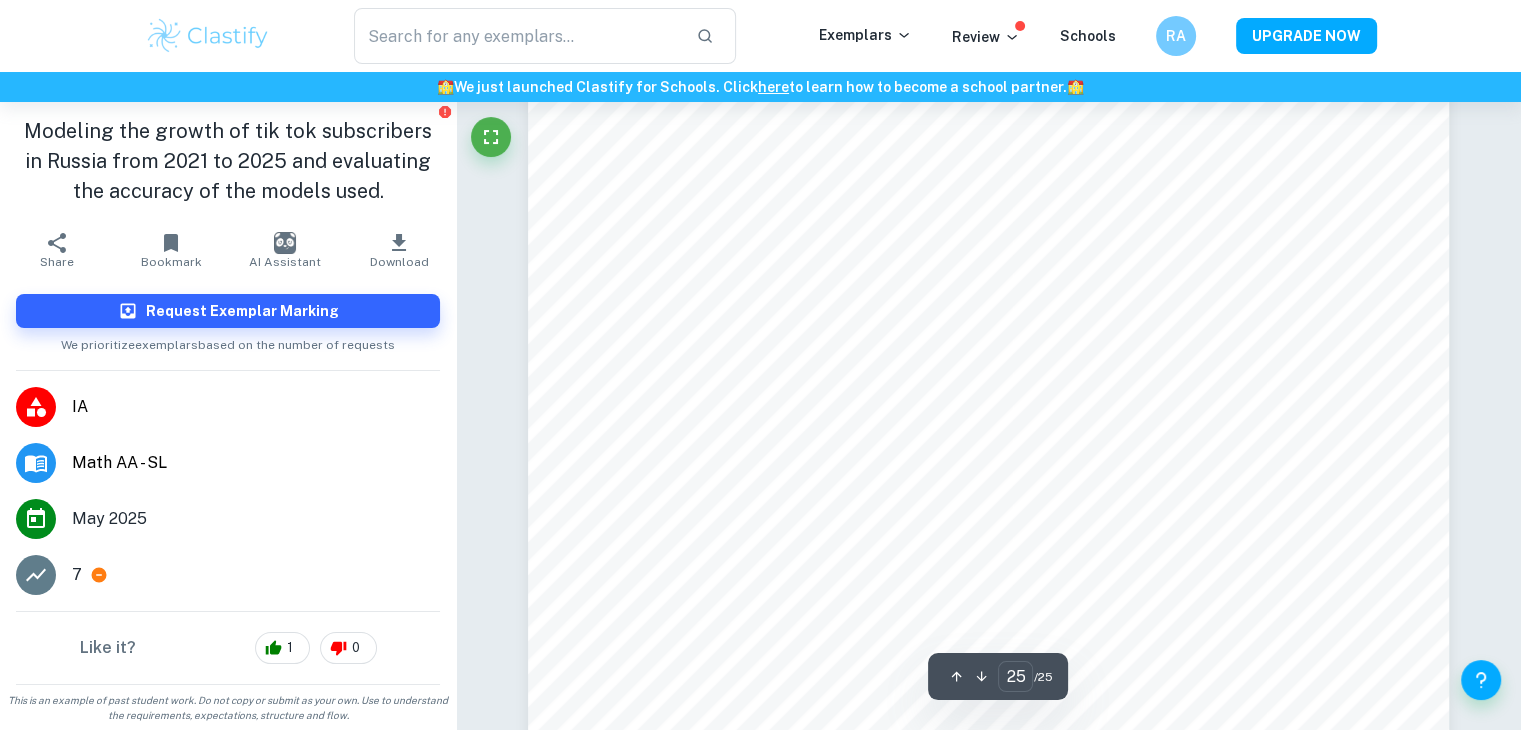 scroll, scrollTop: 30193, scrollLeft: 0, axis: vertical 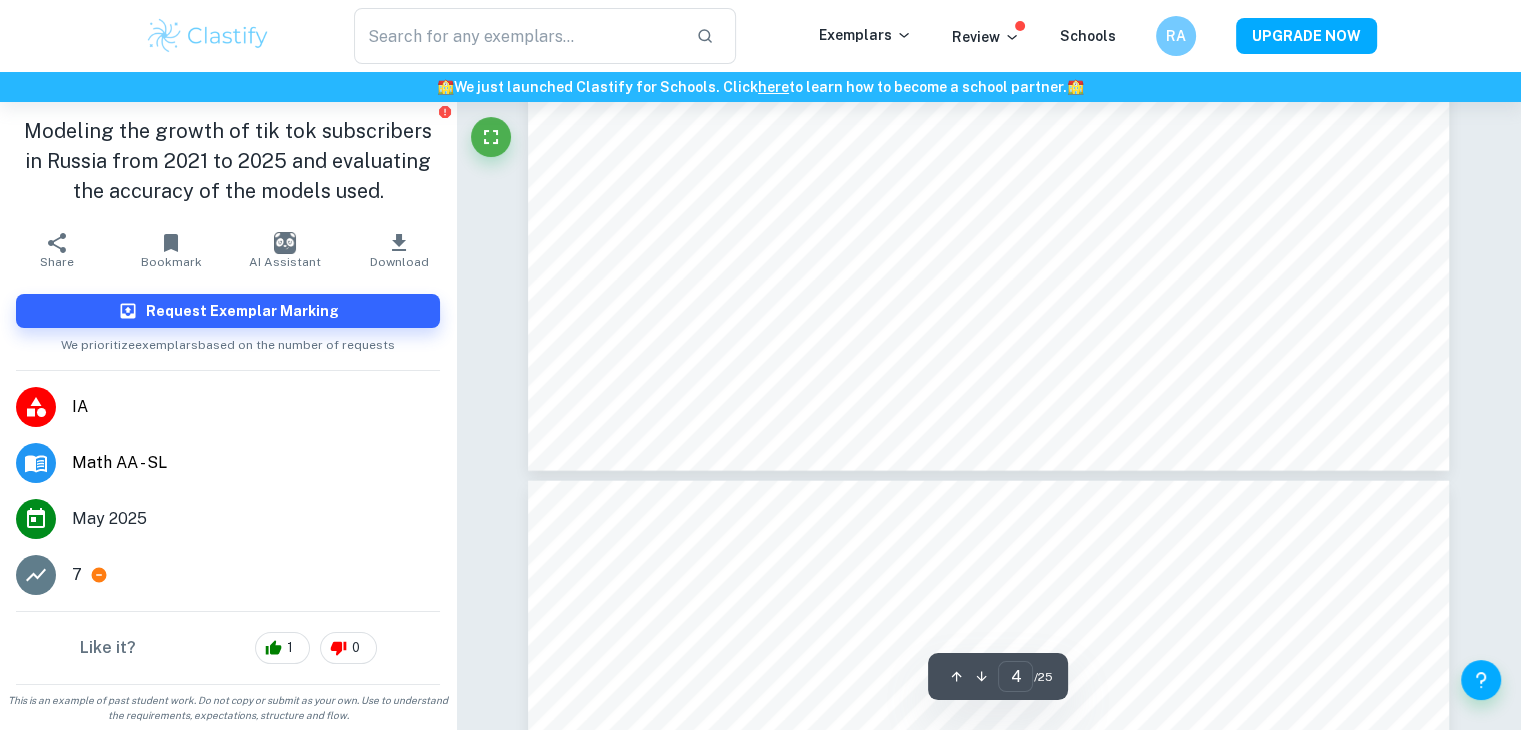 type on "5" 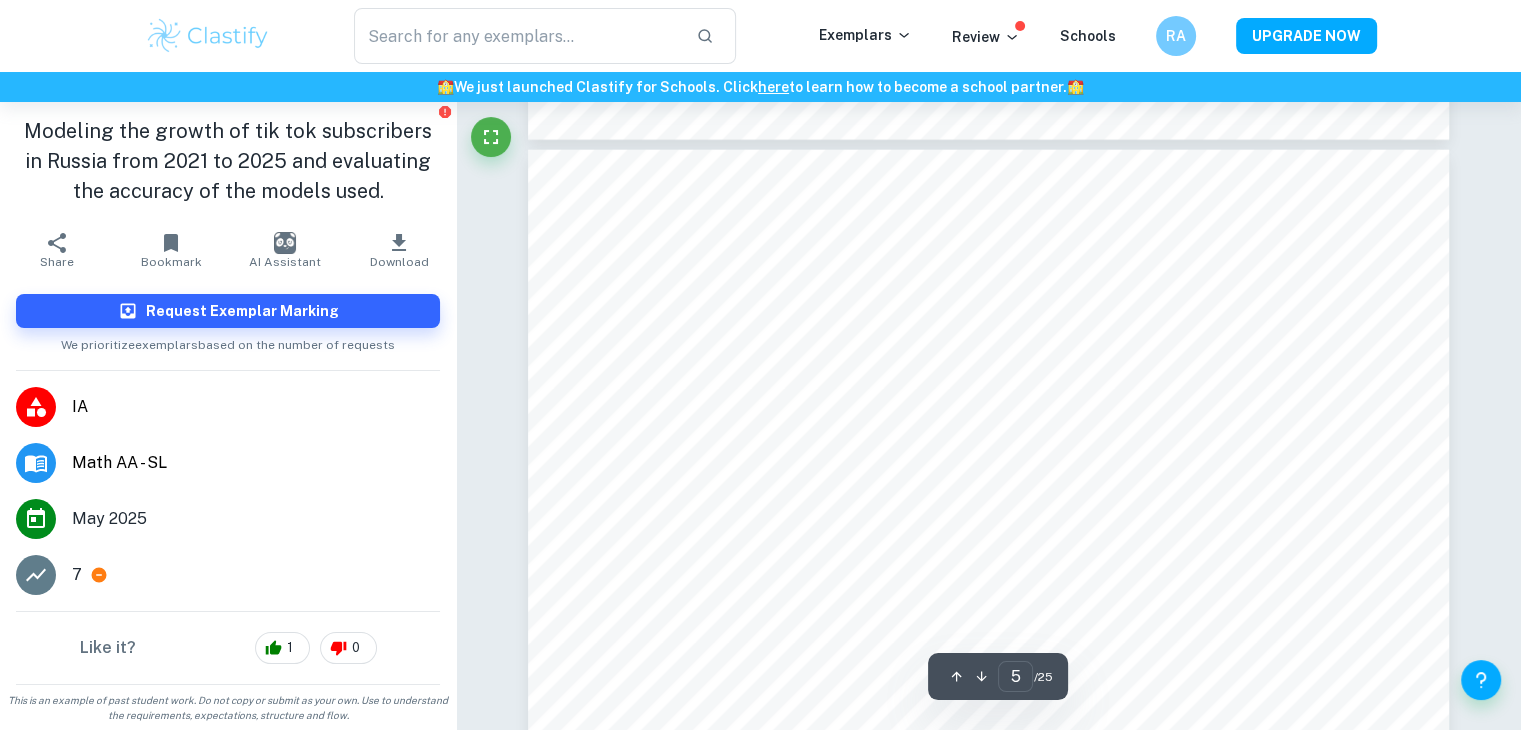 scroll, scrollTop: 5074, scrollLeft: 0, axis: vertical 